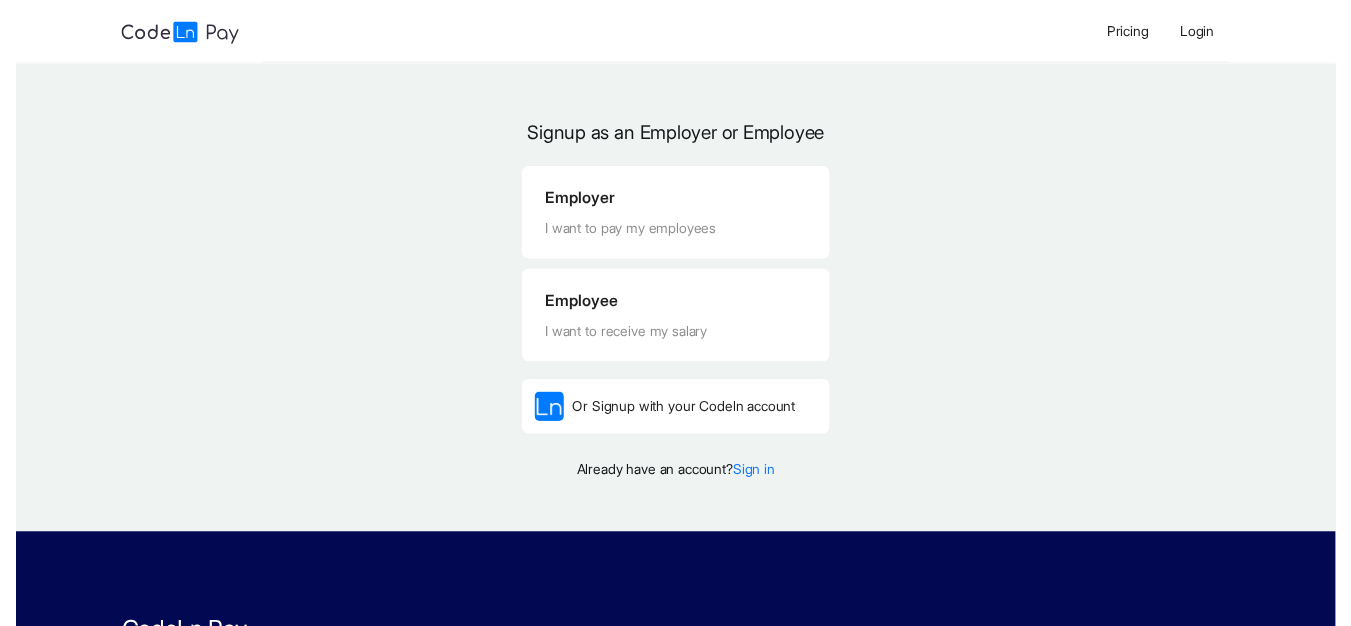 scroll, scrollTop: 0, scrollLeft: 0, axis: both 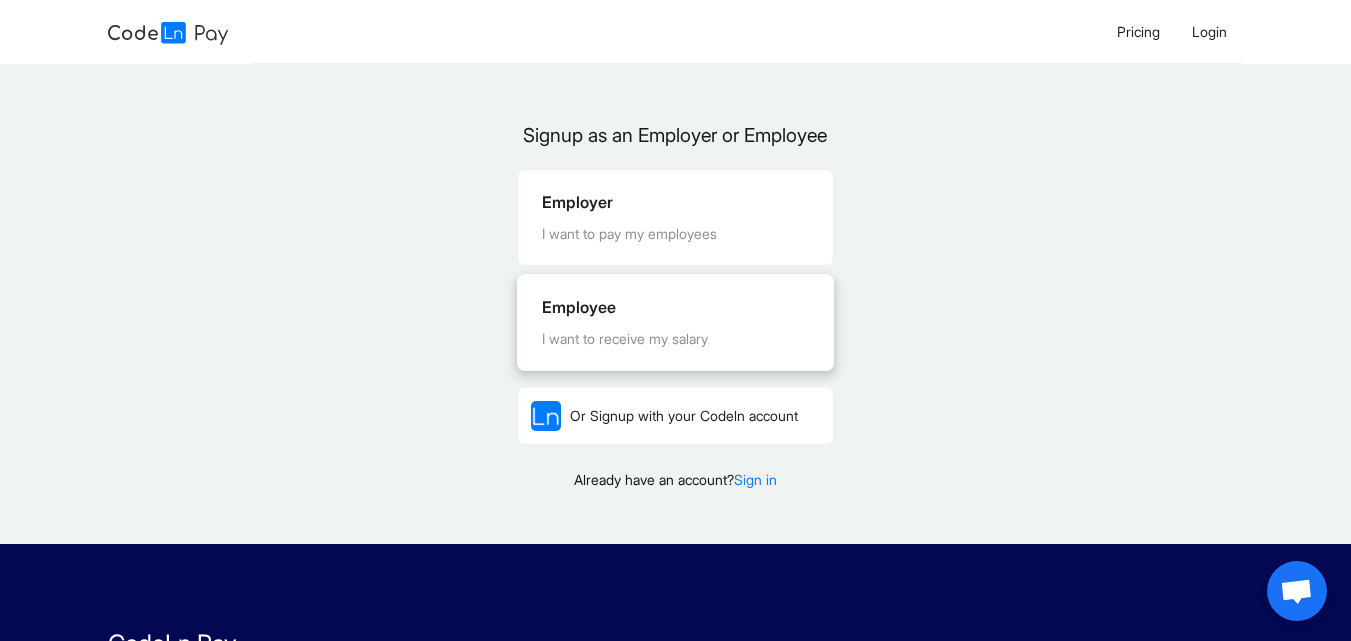 click on "Employee I want to receive my salary" at bounding box center (675, 322) 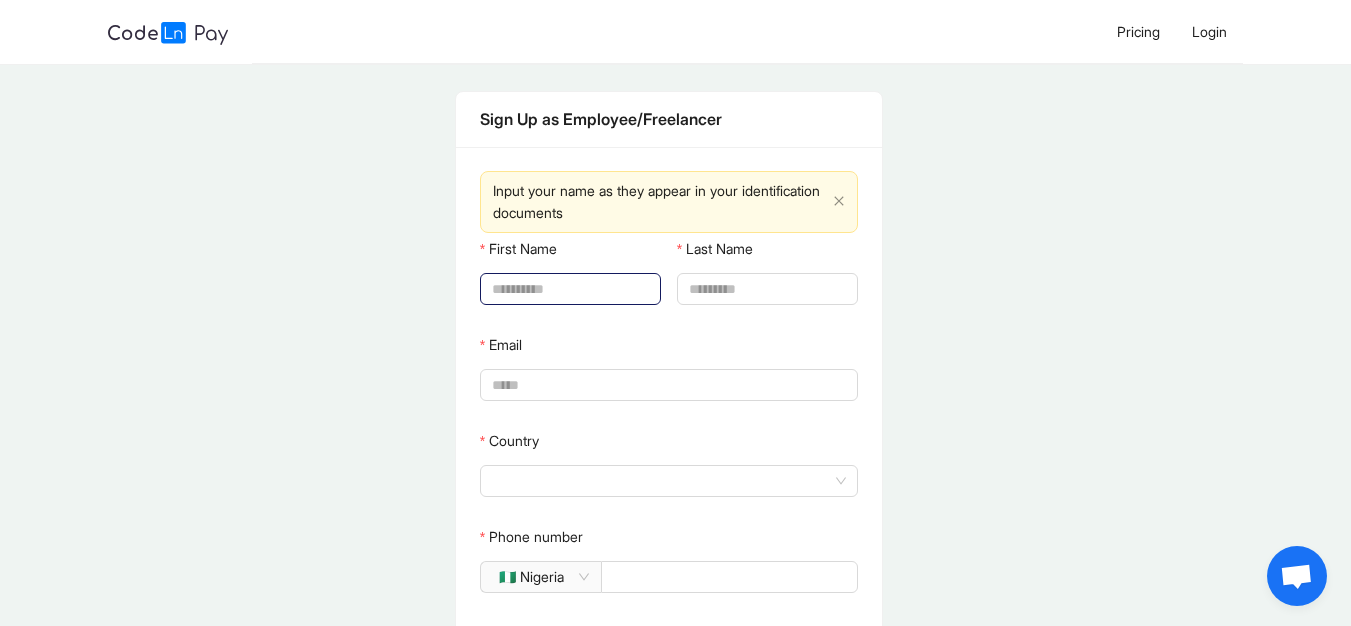click 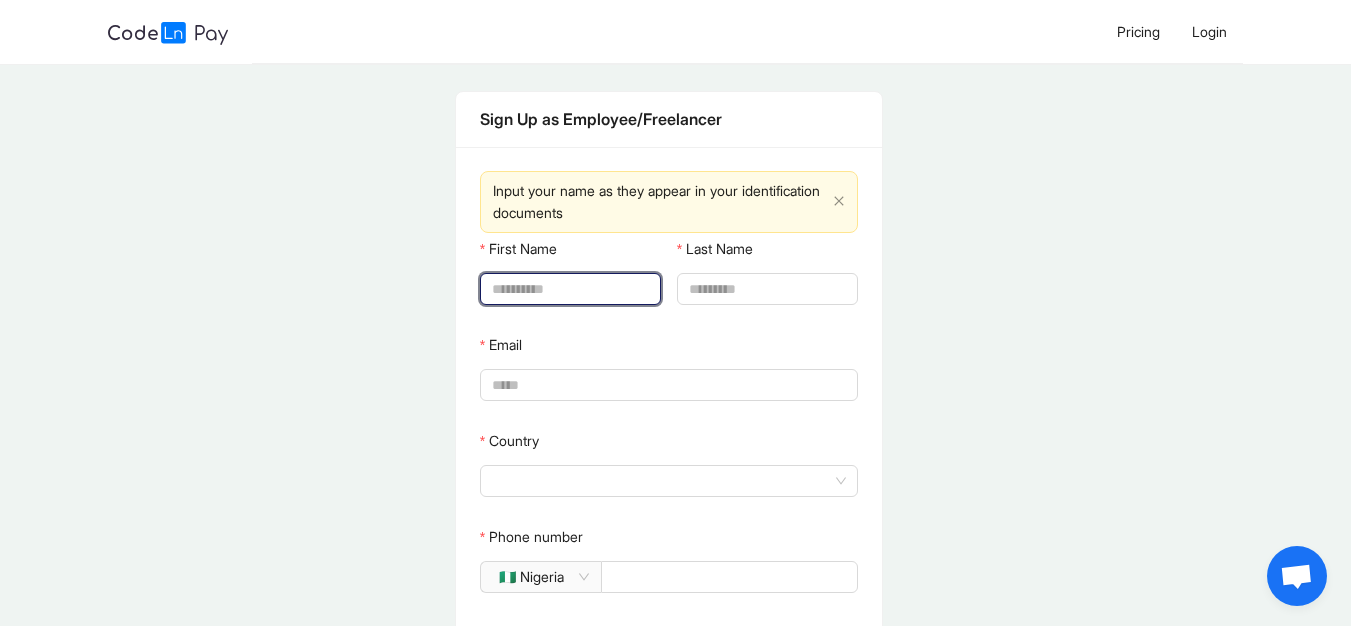 click on "First Name" at bounding box center (568, 289) 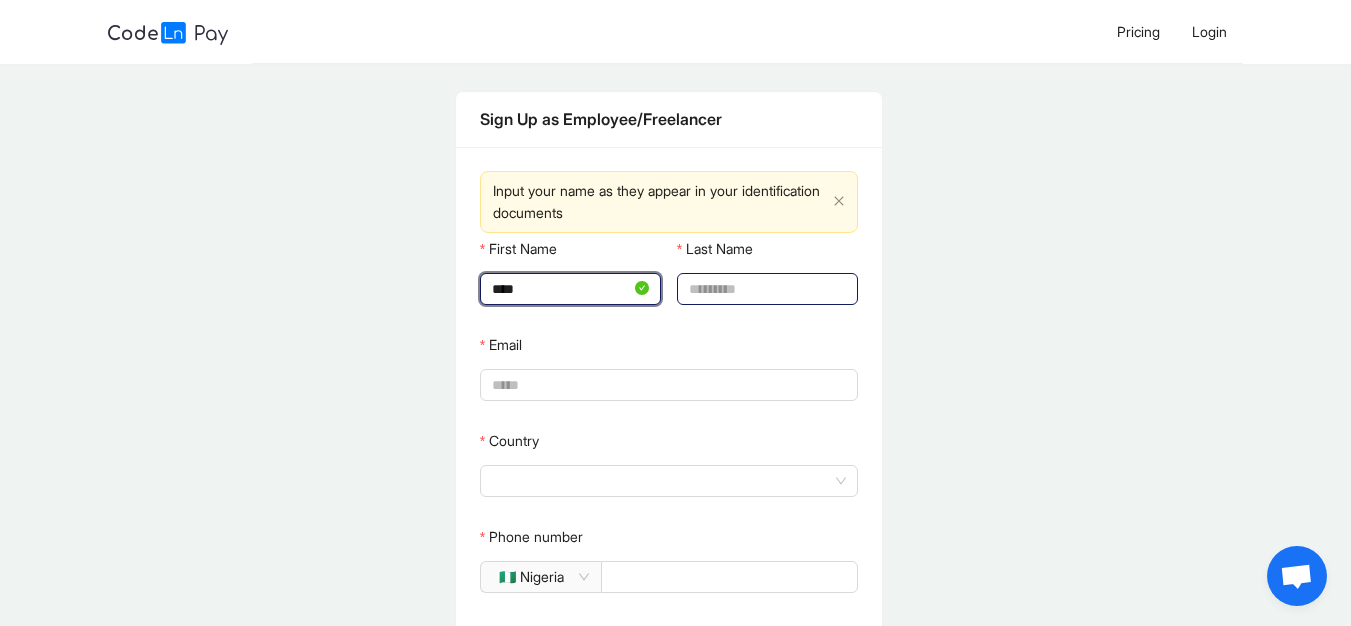 type on "****" 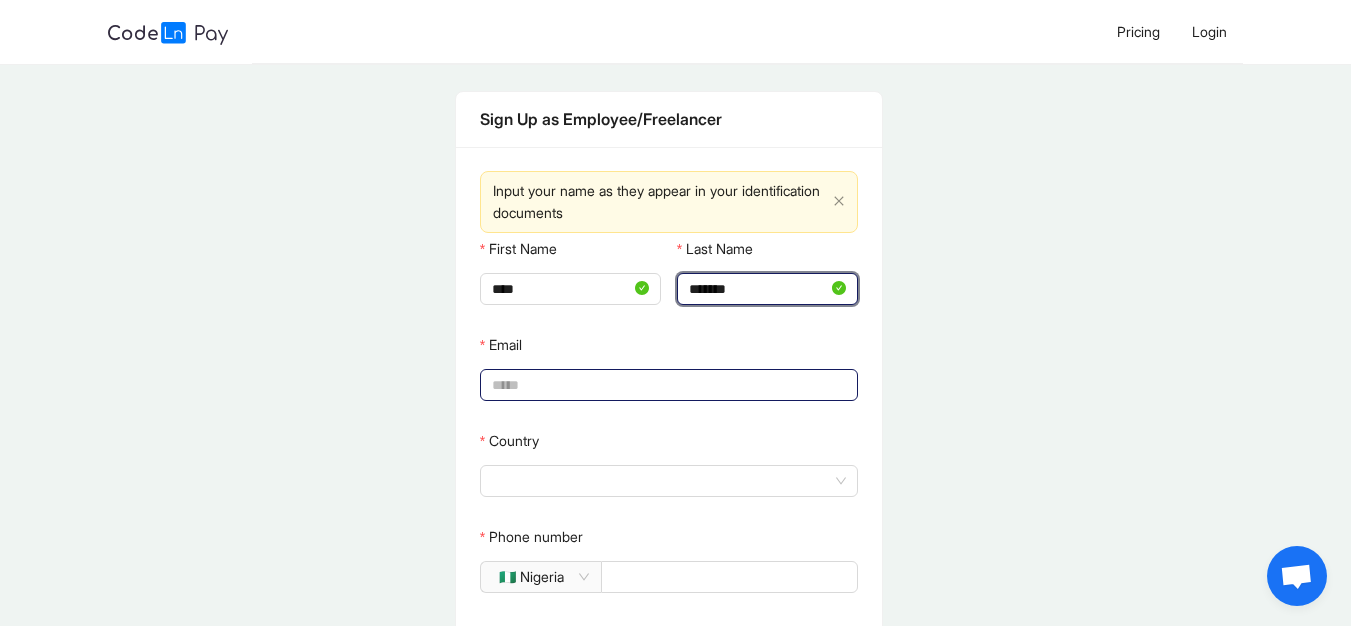 type on "*******" 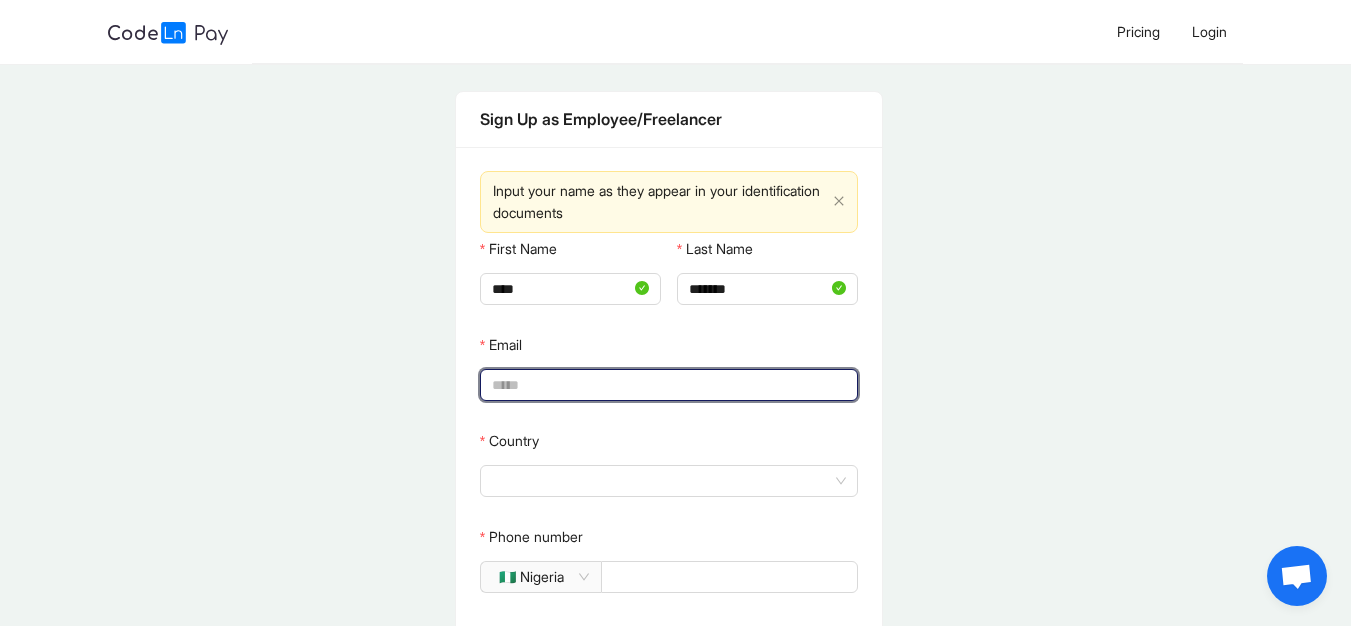 click on "Email" at bounding box center [667, 385] 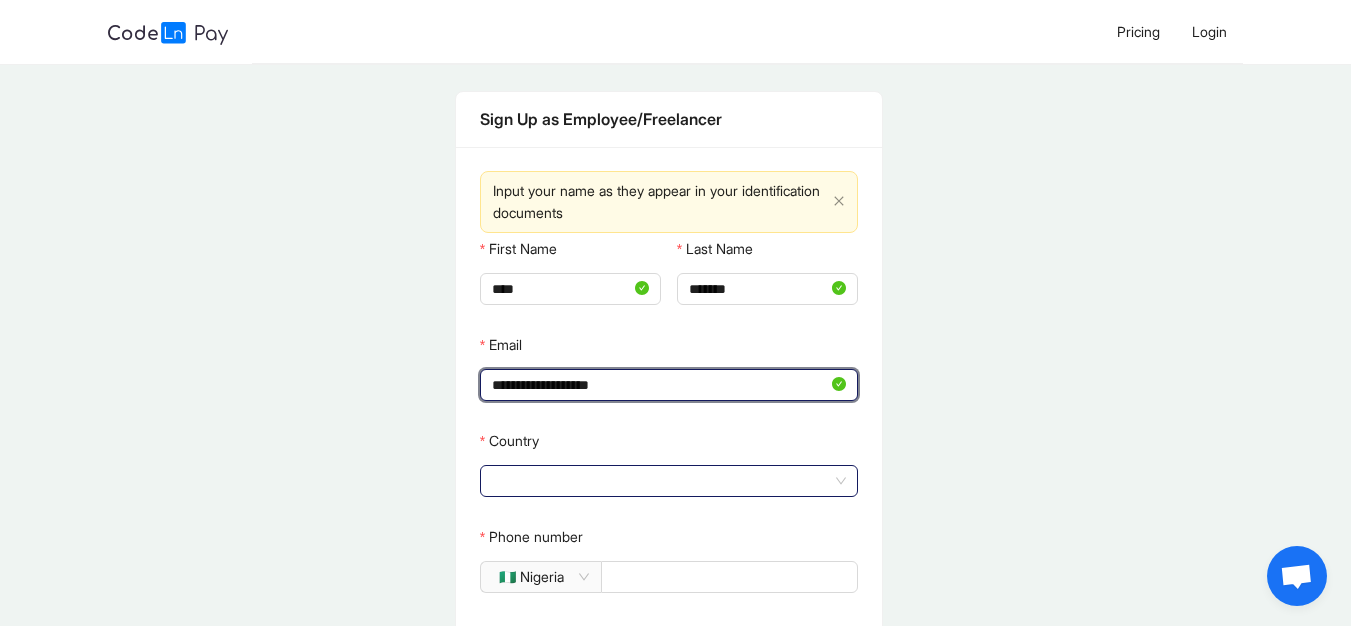 click 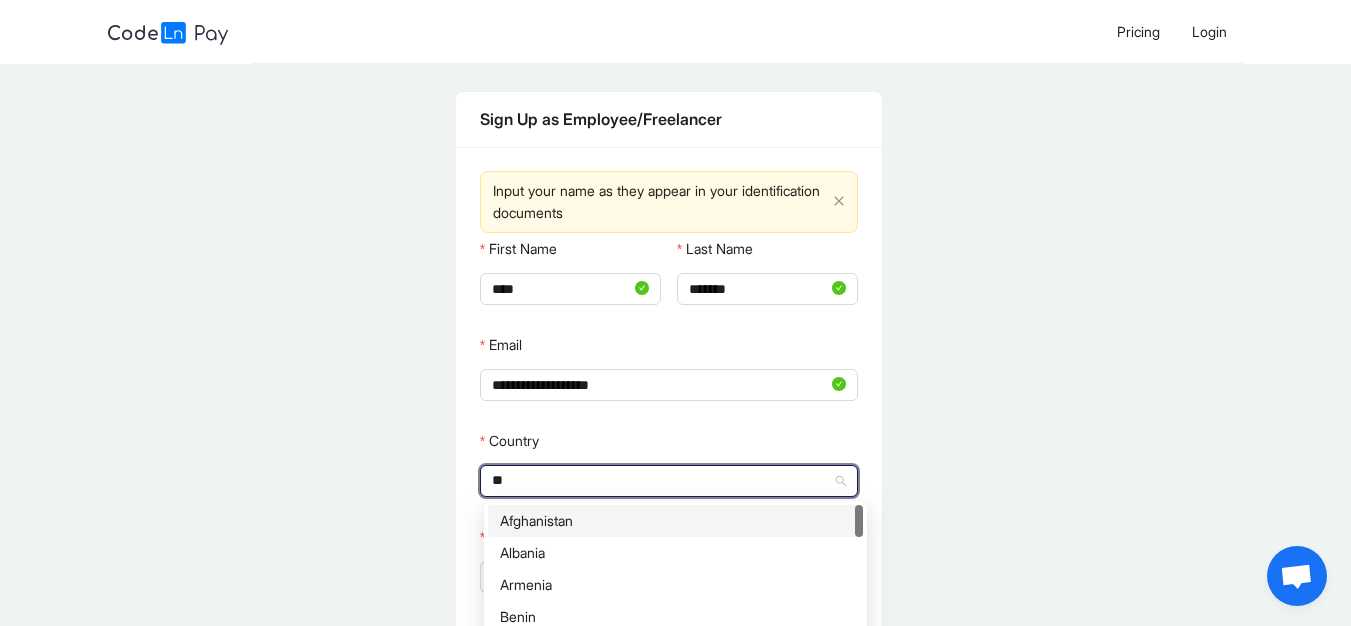 type on "***" 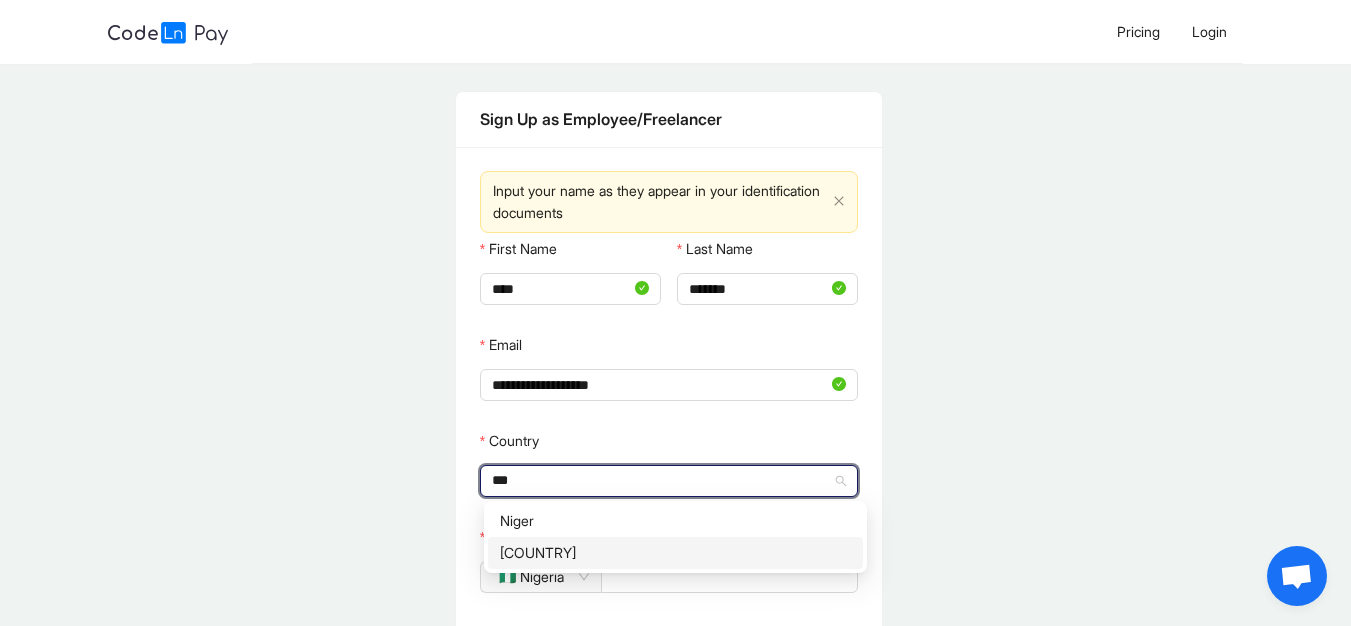 click on "[COUNTRY]" at bounding box center [675, 553] 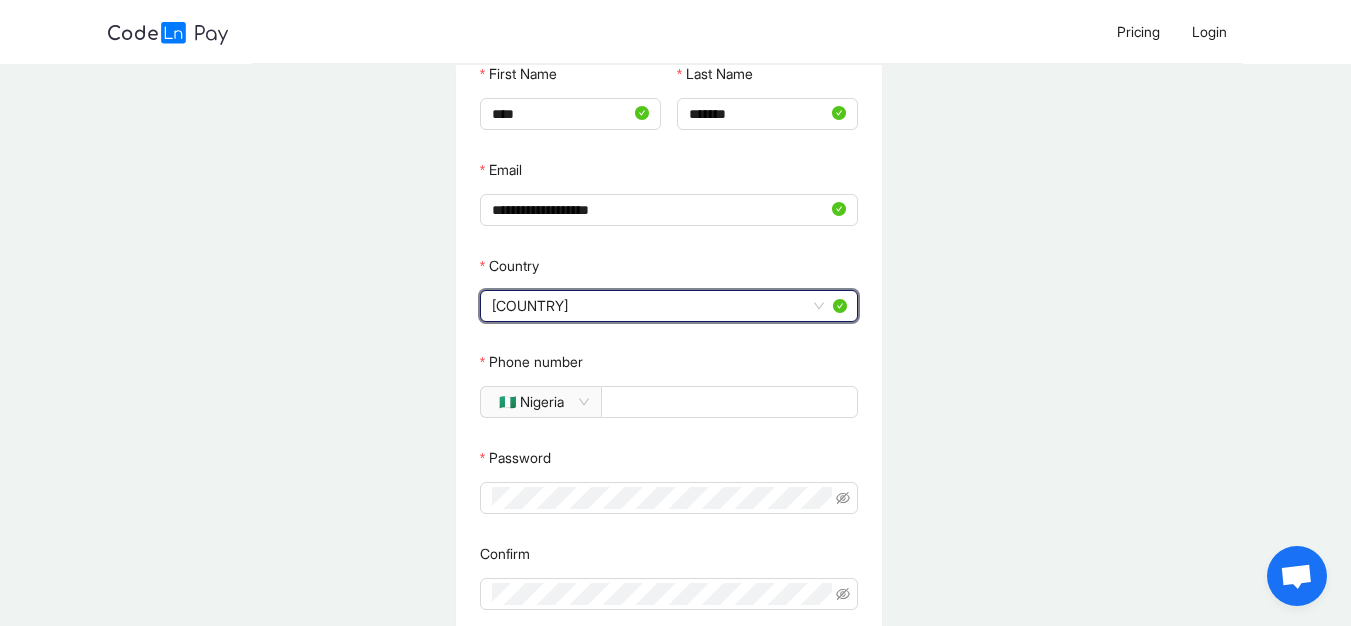 scroll, scrollTop: 197, scrollLeft: 0, axis: vertical 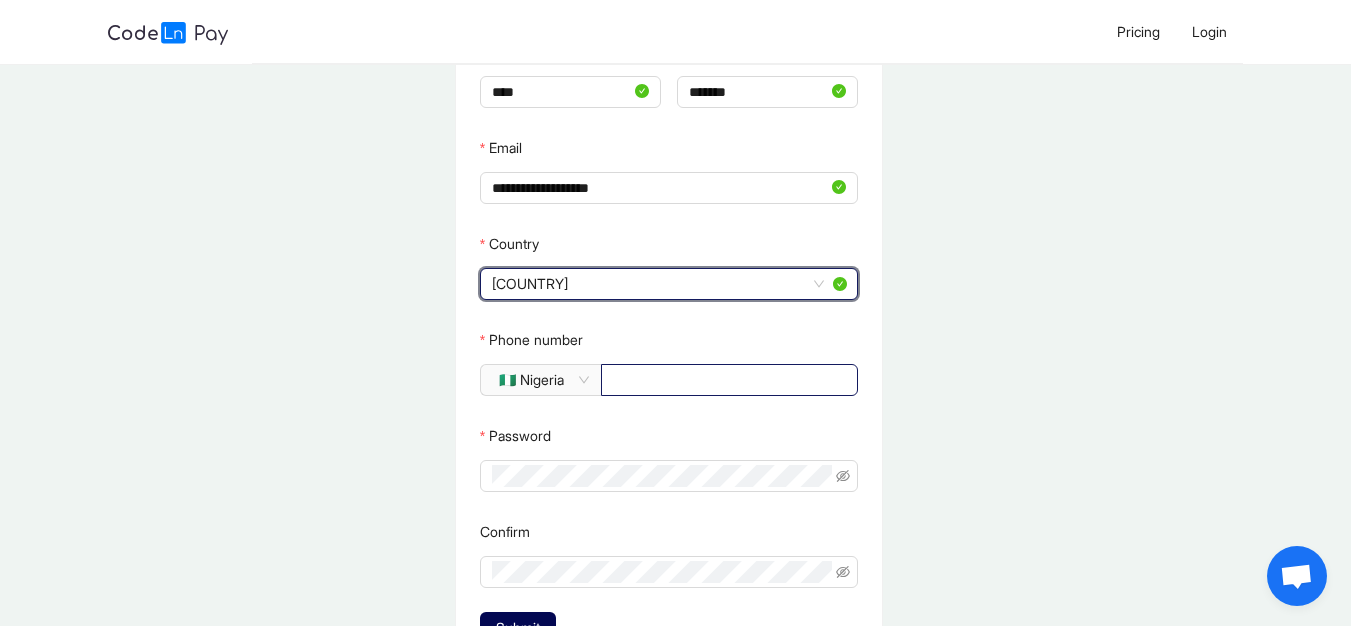 click at bounding box center [729, 380] 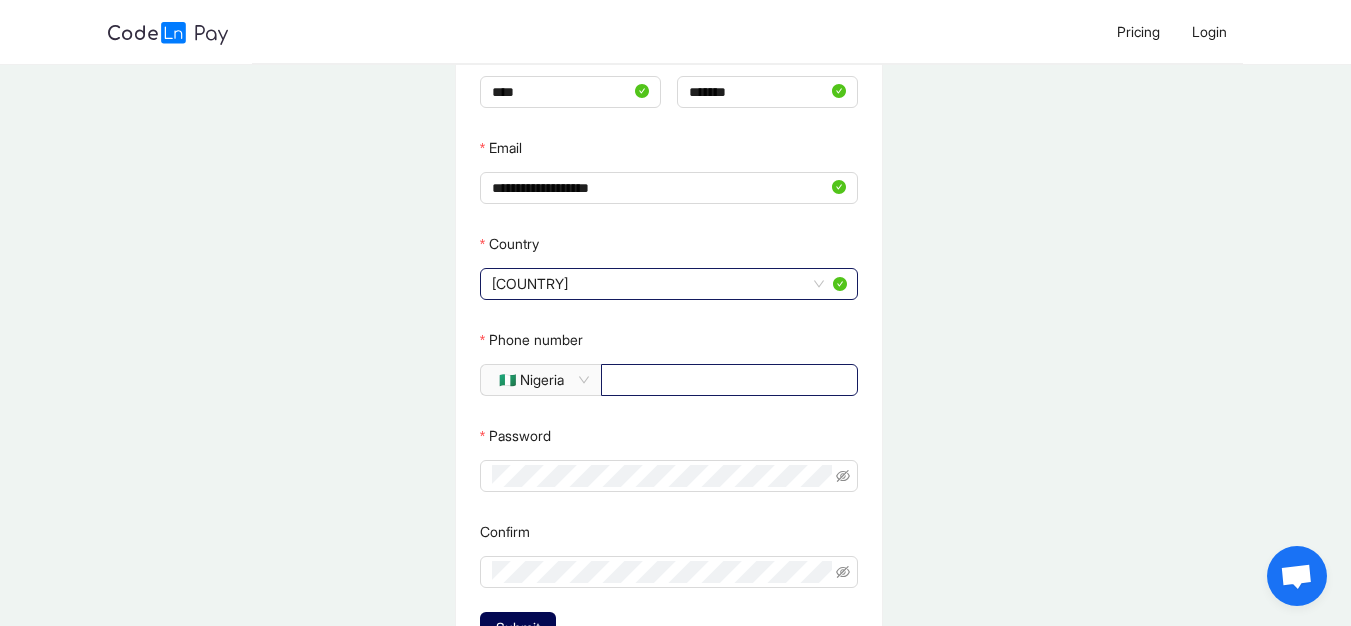 click on "Phone number" at bounding box center [727, 380] 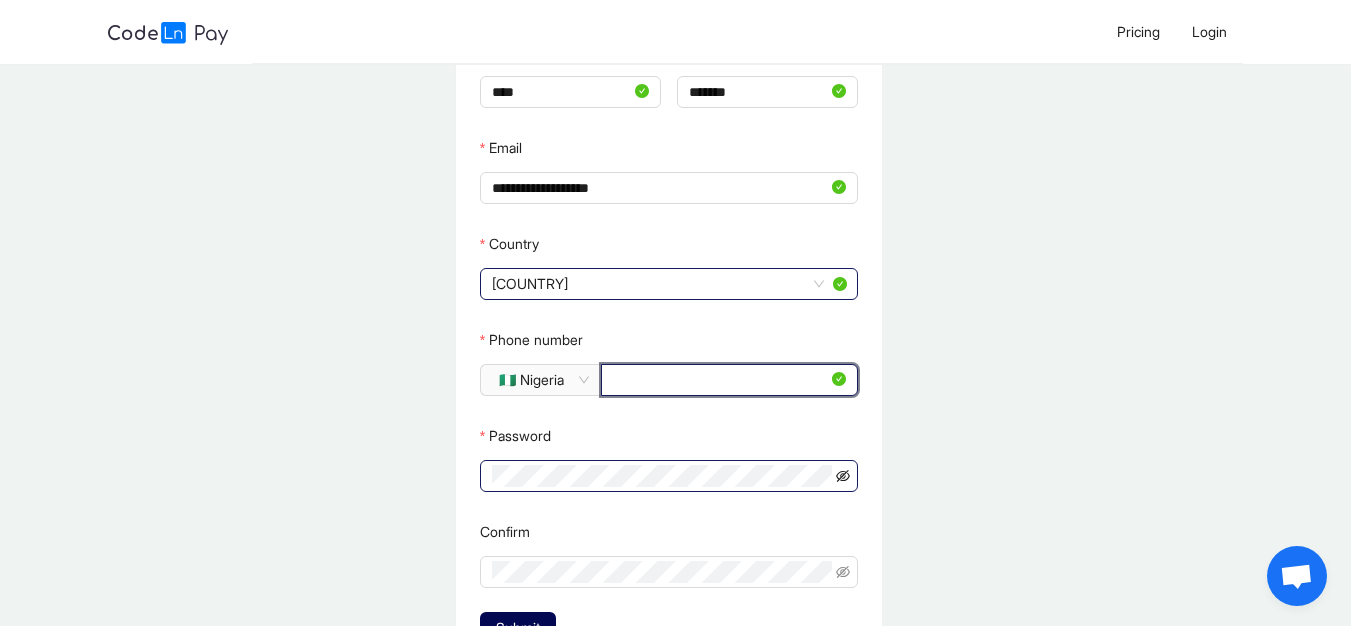 type on "**********" 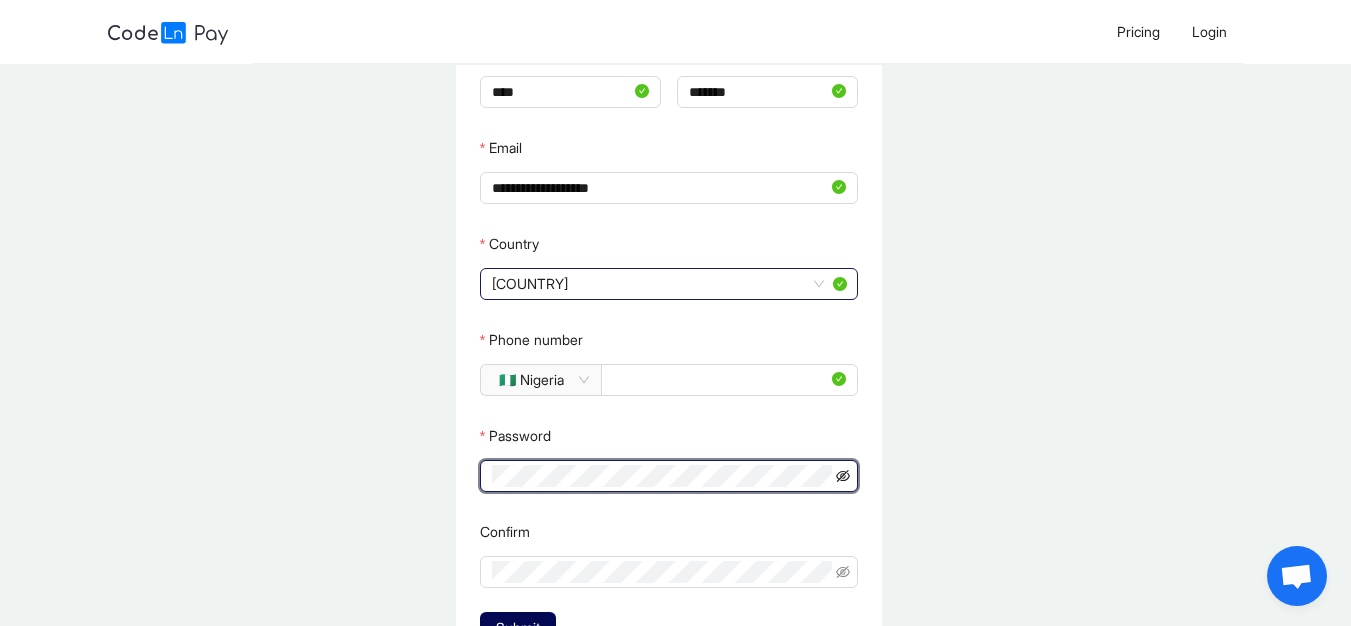 click 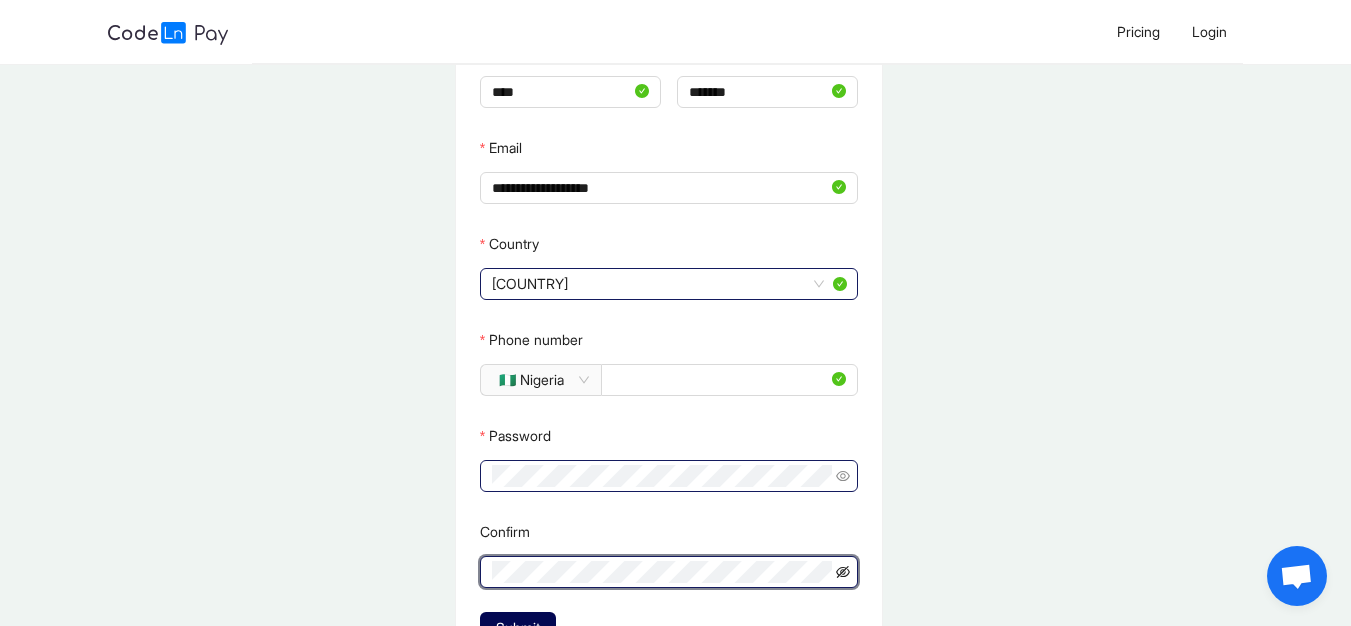 click 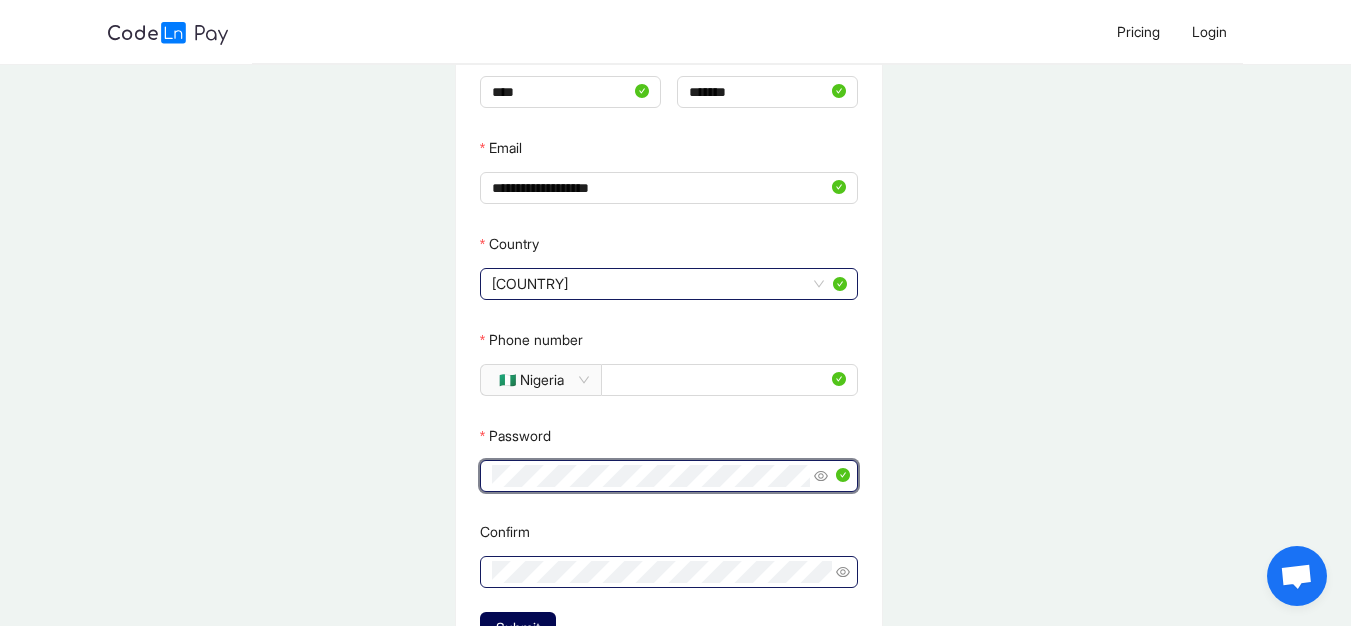 click 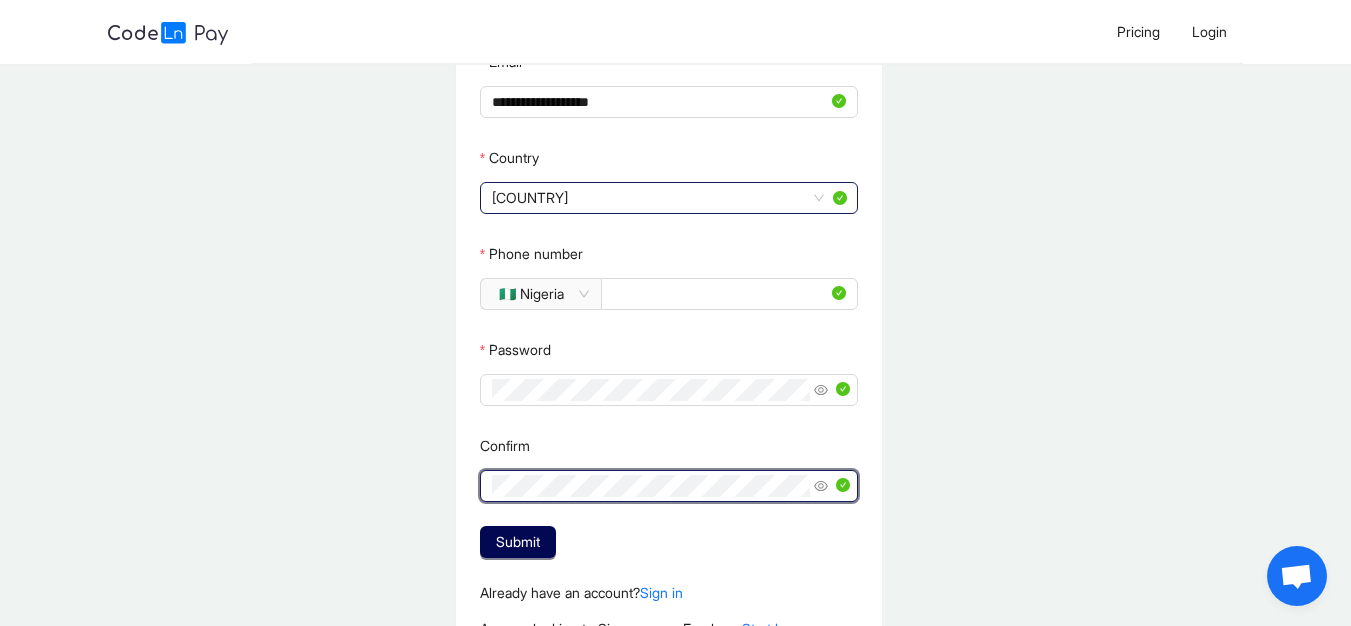 scroll, scrollTop: 341, scrollLeft: 0, axis: vertical 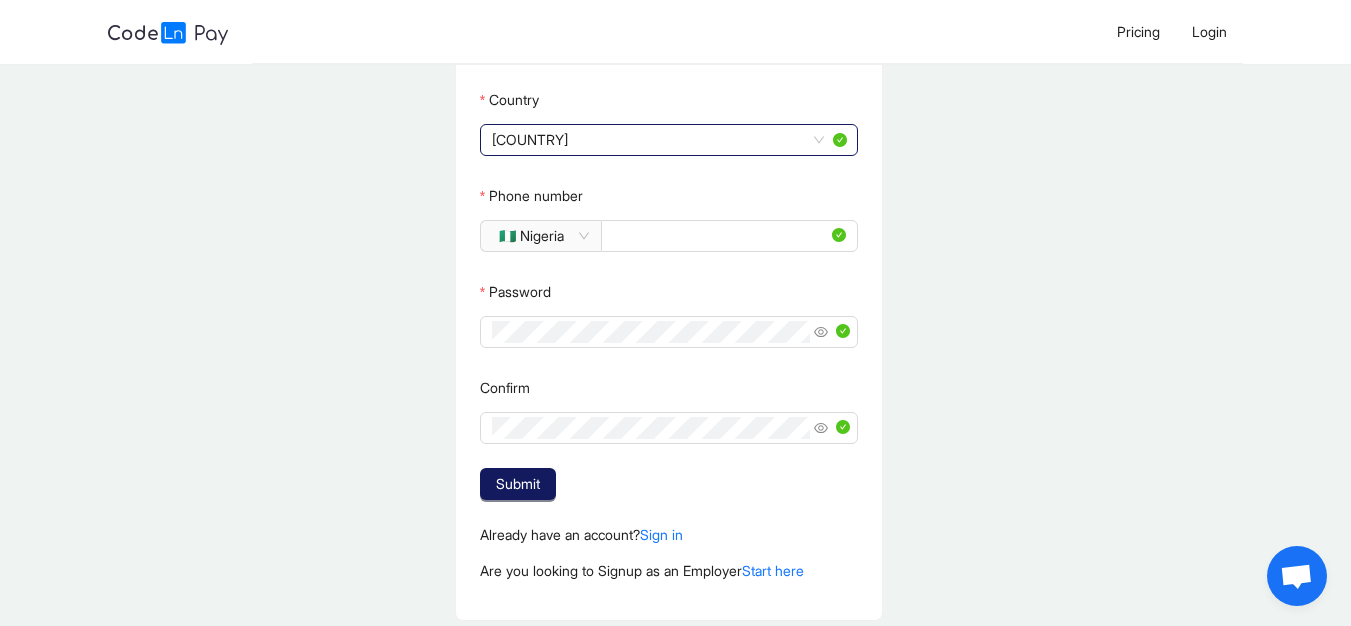 click on "Submit" 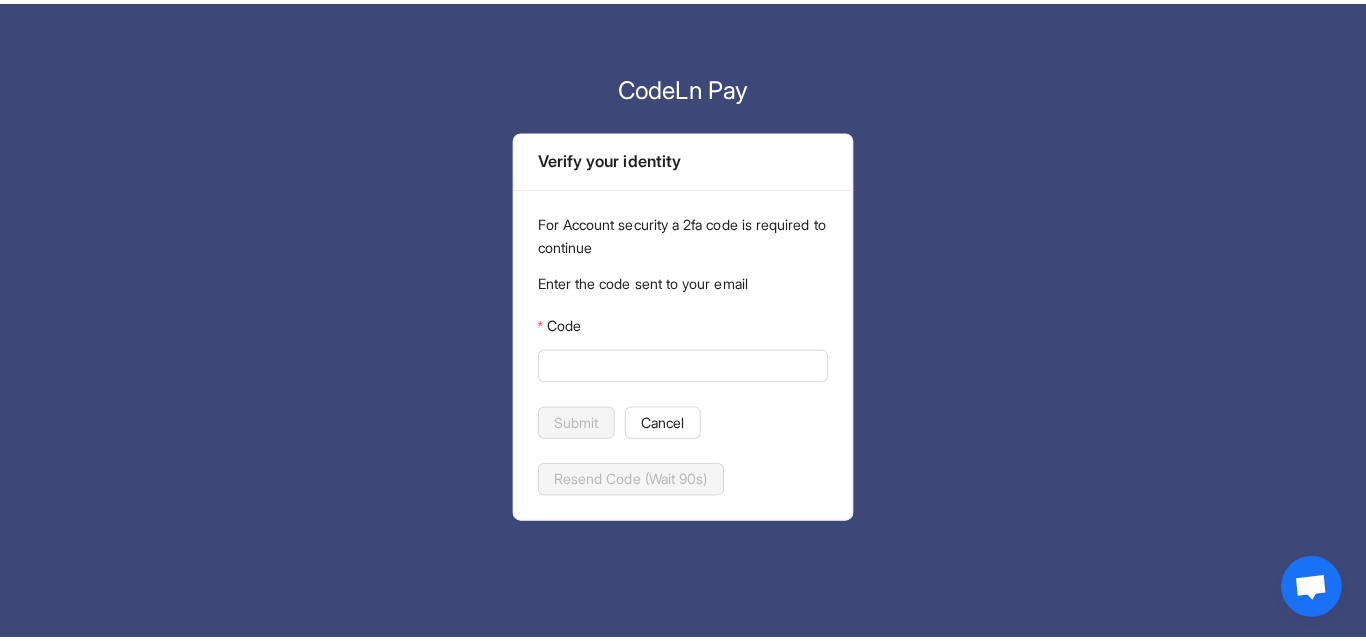 scroll, scrollTop: 0, scrollLeft: 0, axis: both 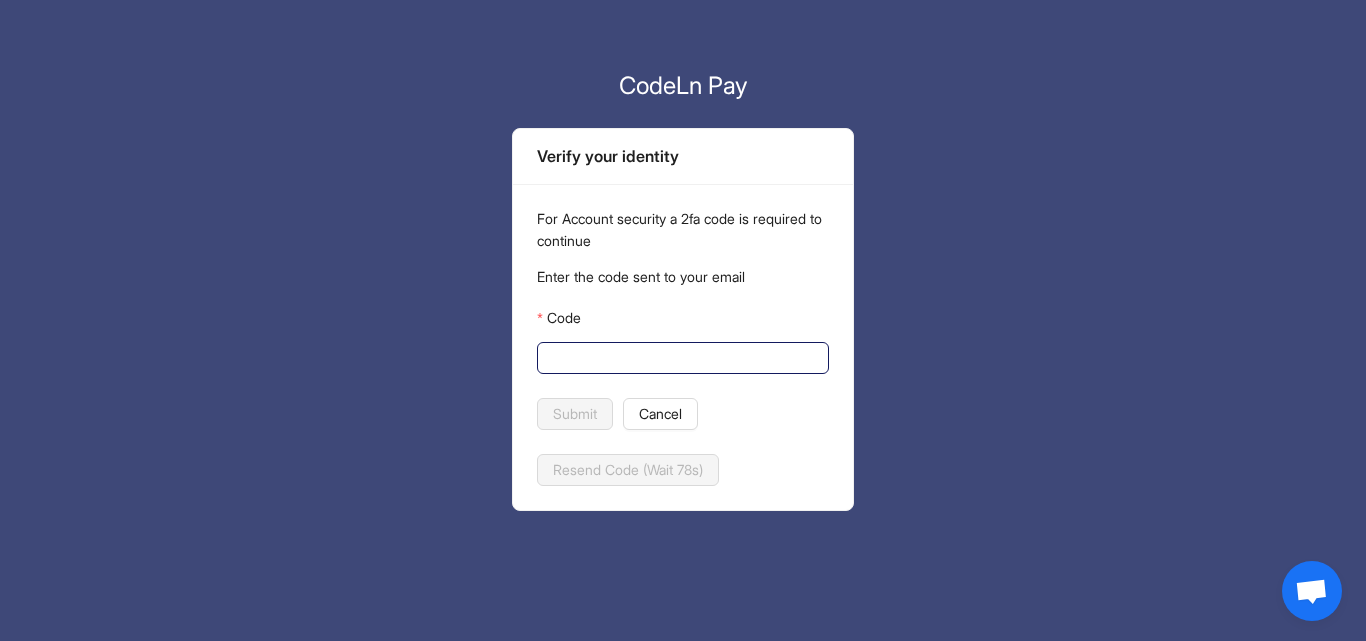 click 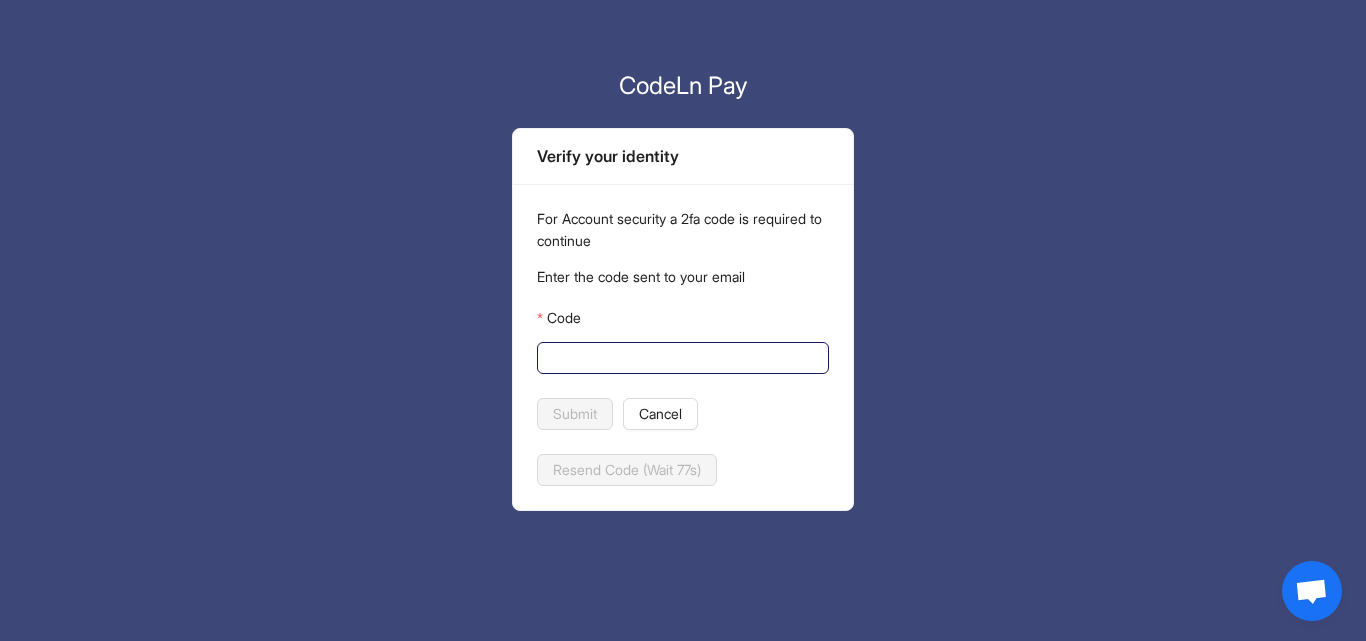 click on "Code" at bounding box center [681, 358] 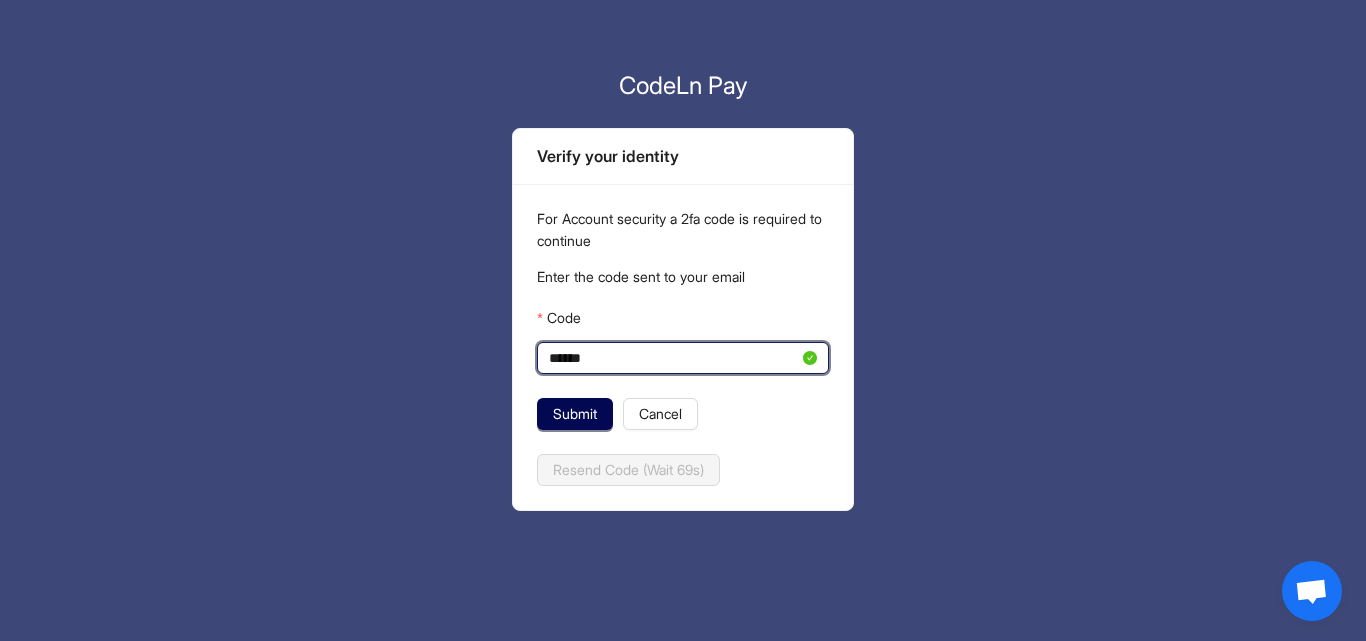 type on "******" 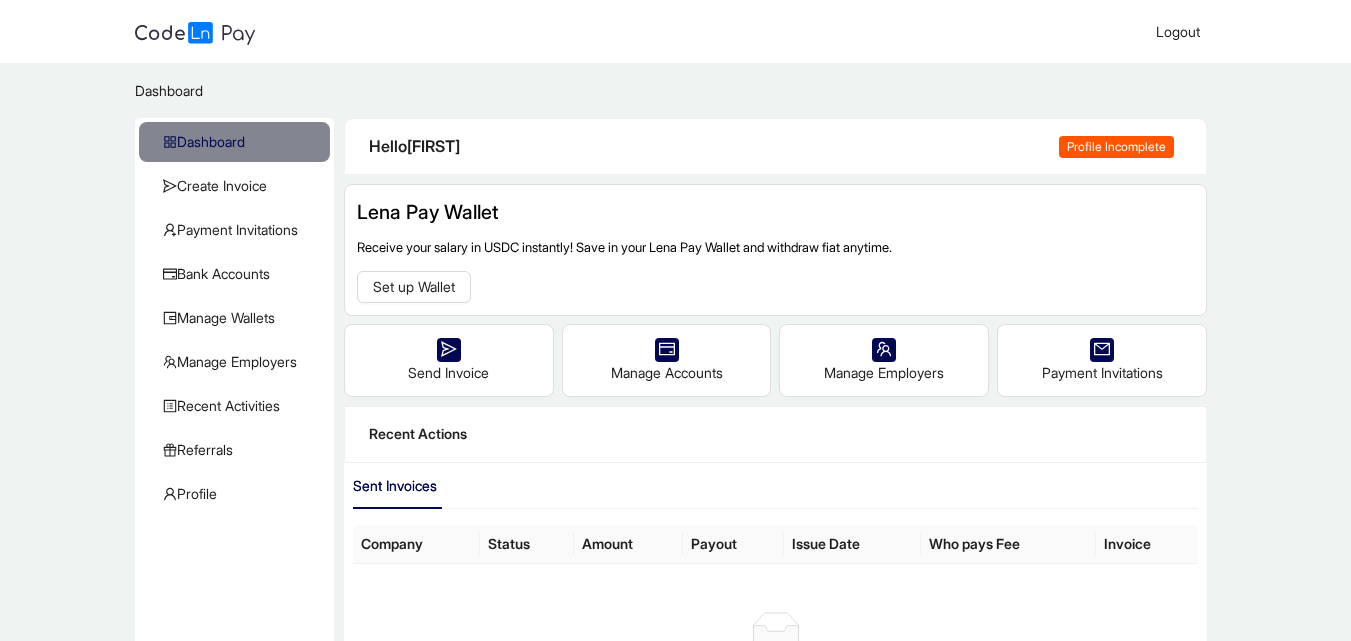 click on "Profile Incomplete" at bounding box center (1116, 147) 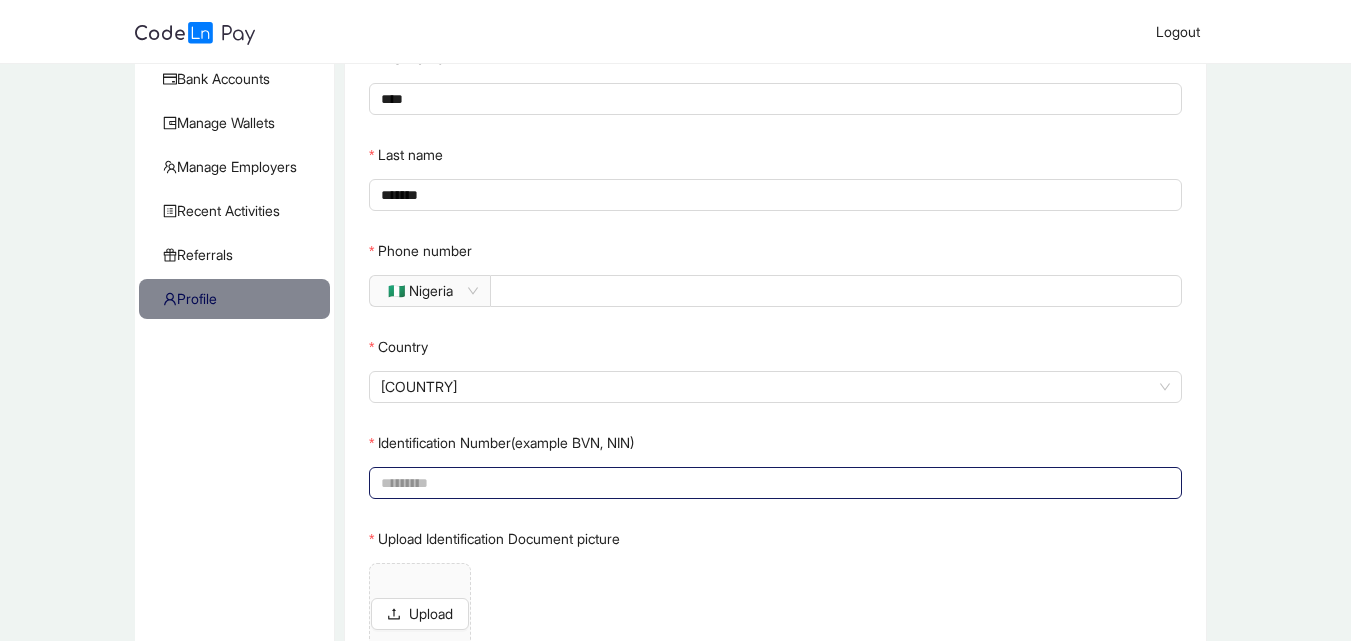 scroll, scrollTop: 196, scrollLeft: 0, axis: vertical 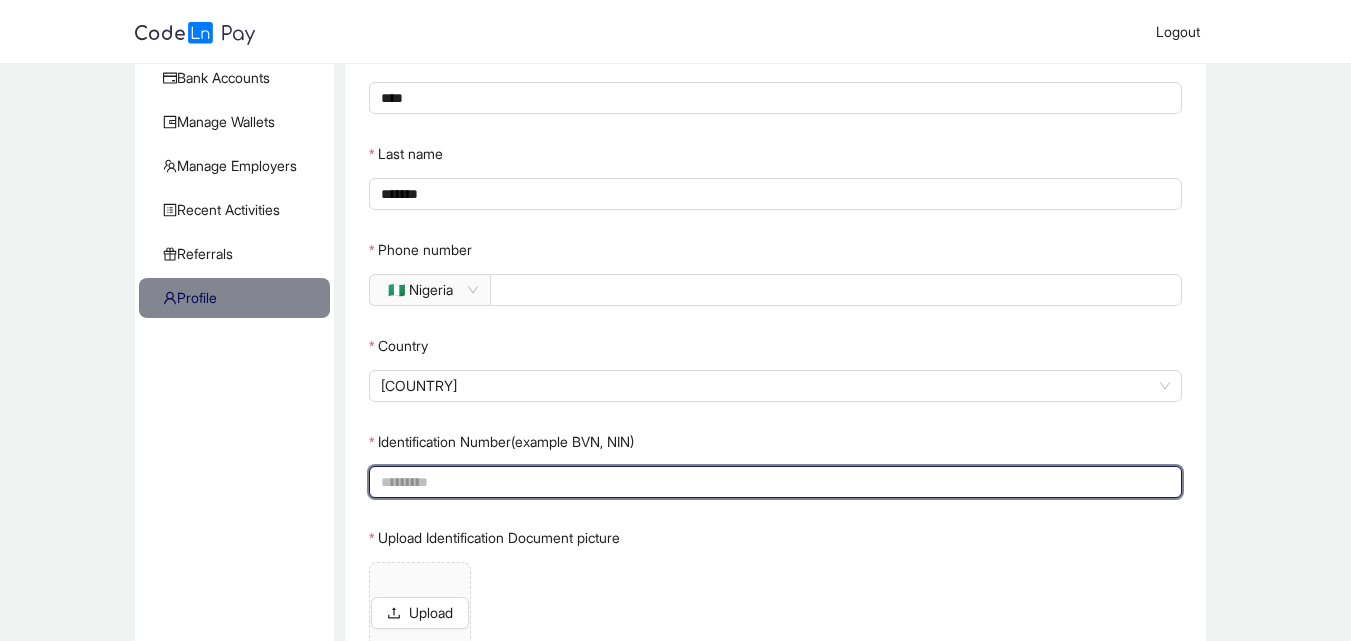 click on "Identification Number(example BVN, NIN)" at bounding box center [773, 482] 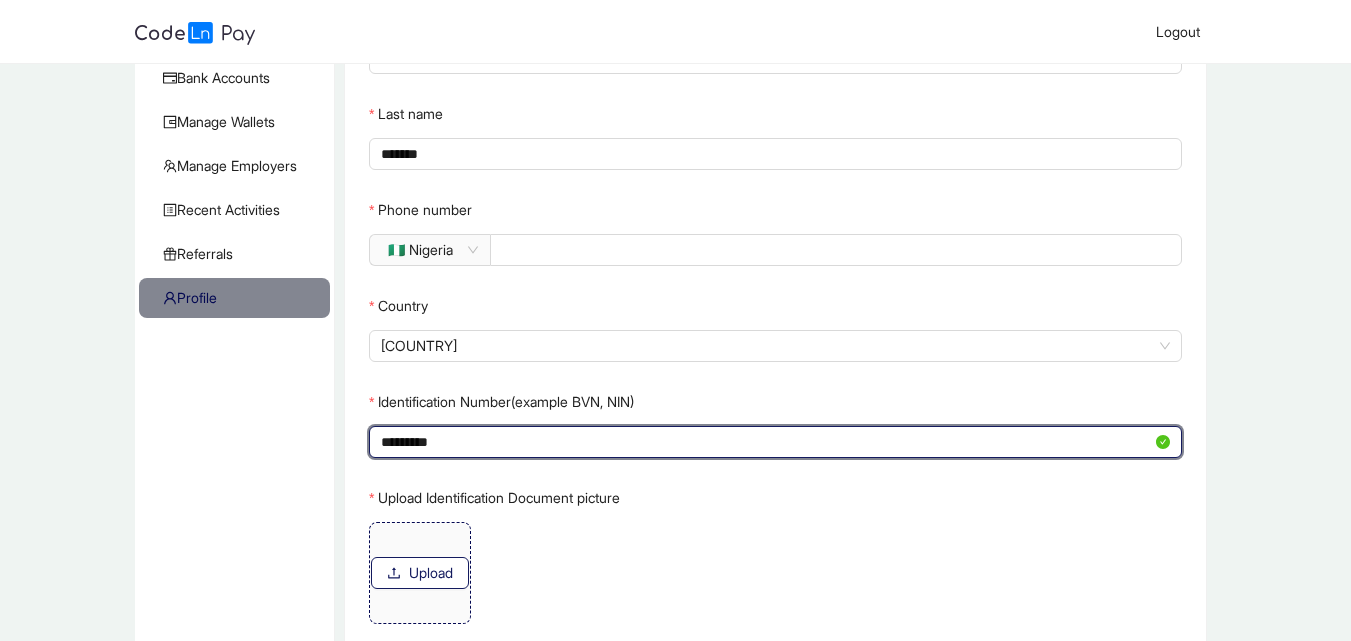 type on "*********" 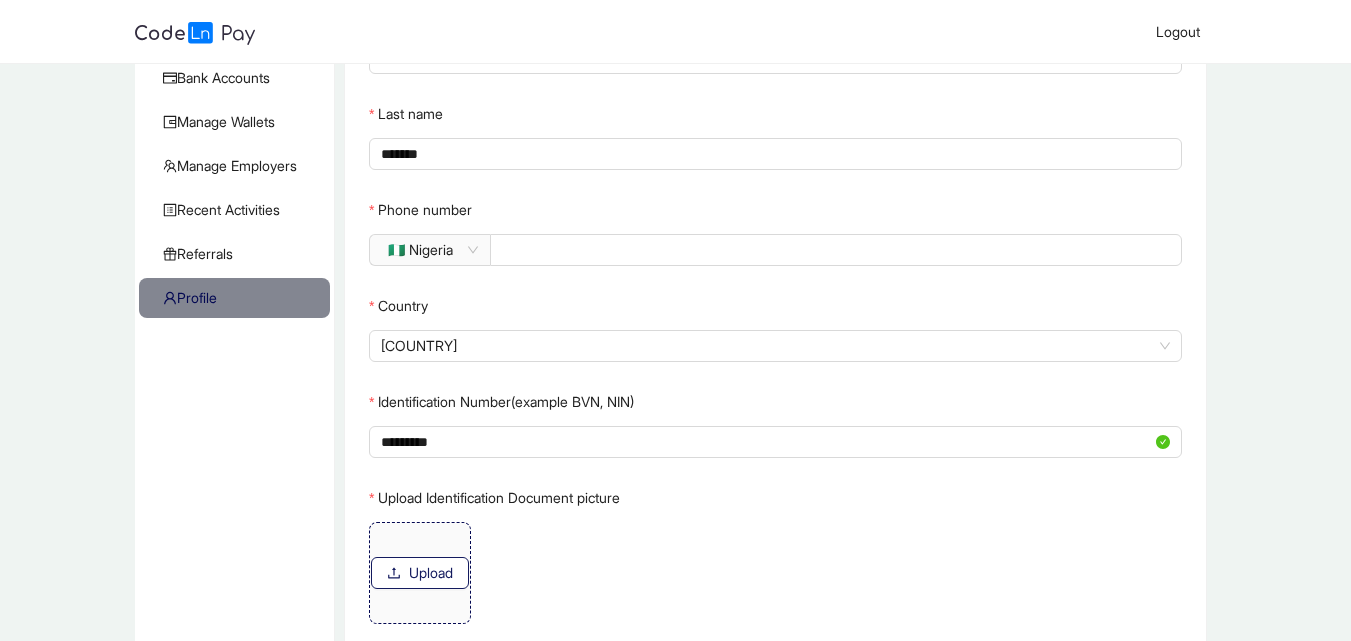 click on "Upload" 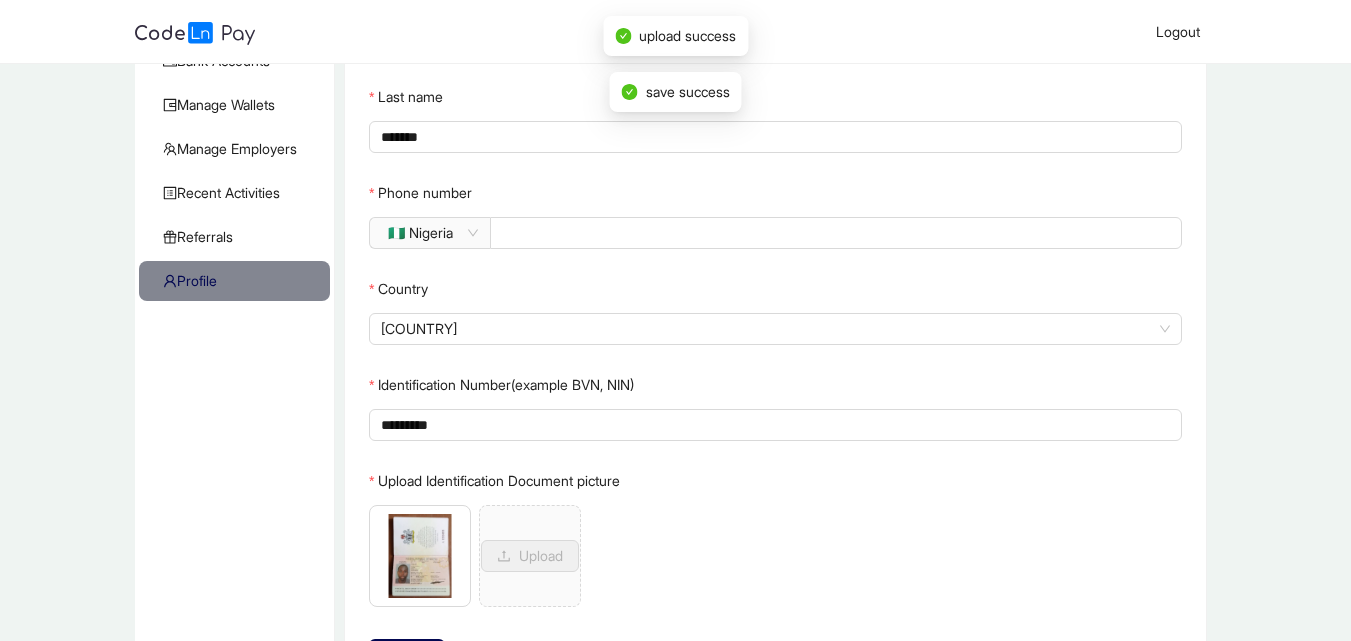 scroll, scrollTop: 228, scrollLeft: 0, axis: vertical 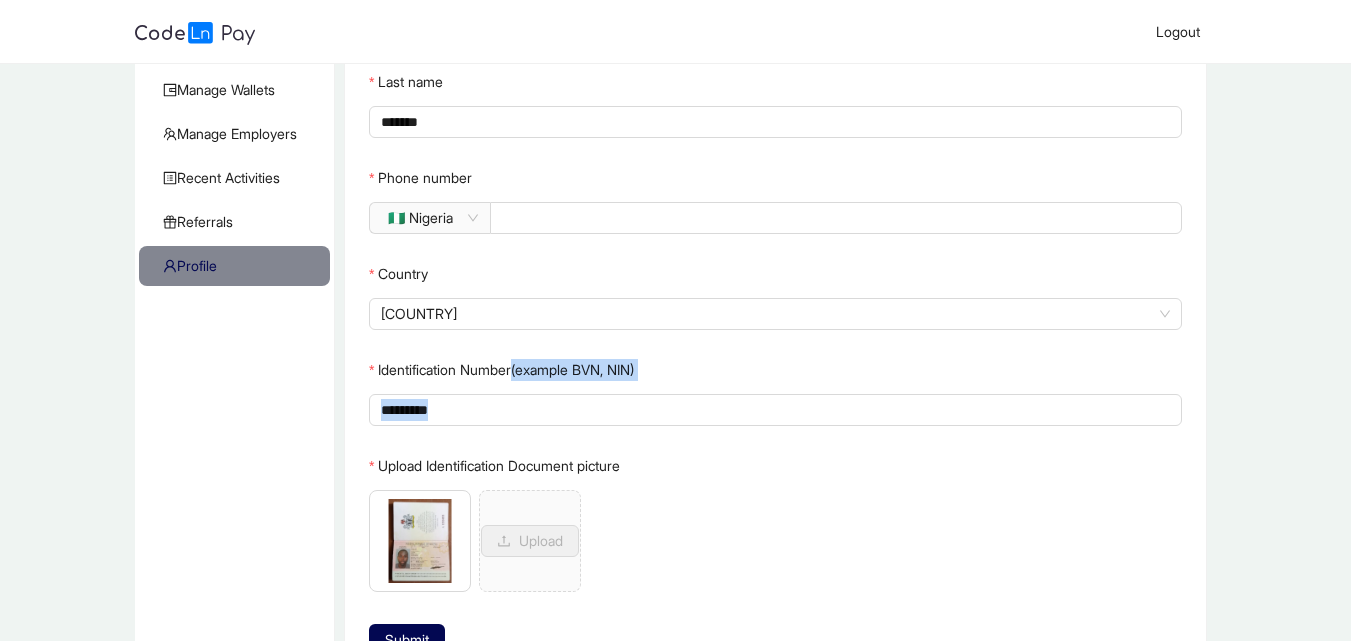 drag, startPoint x: 523, startPoint y: 363, endPoint x: 534, endPoint y: 456, distance: 93.64828 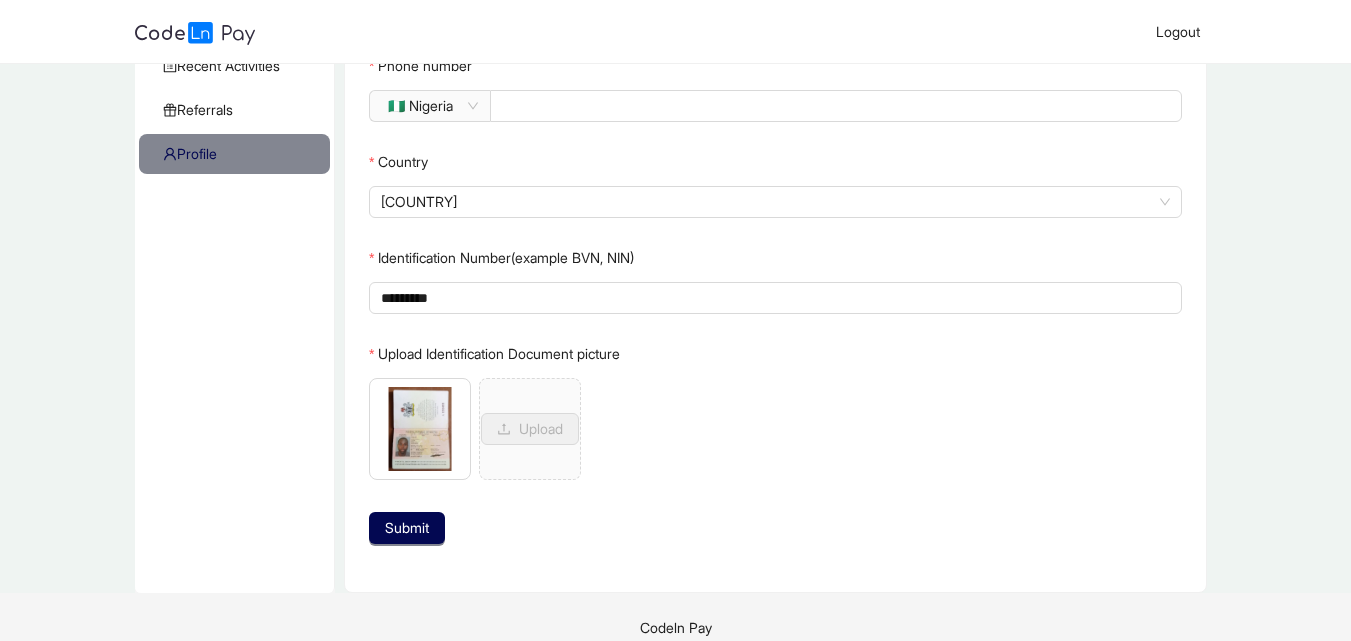 scroll, scrollTop: 361, scrollLeft: 0, axis: vertical 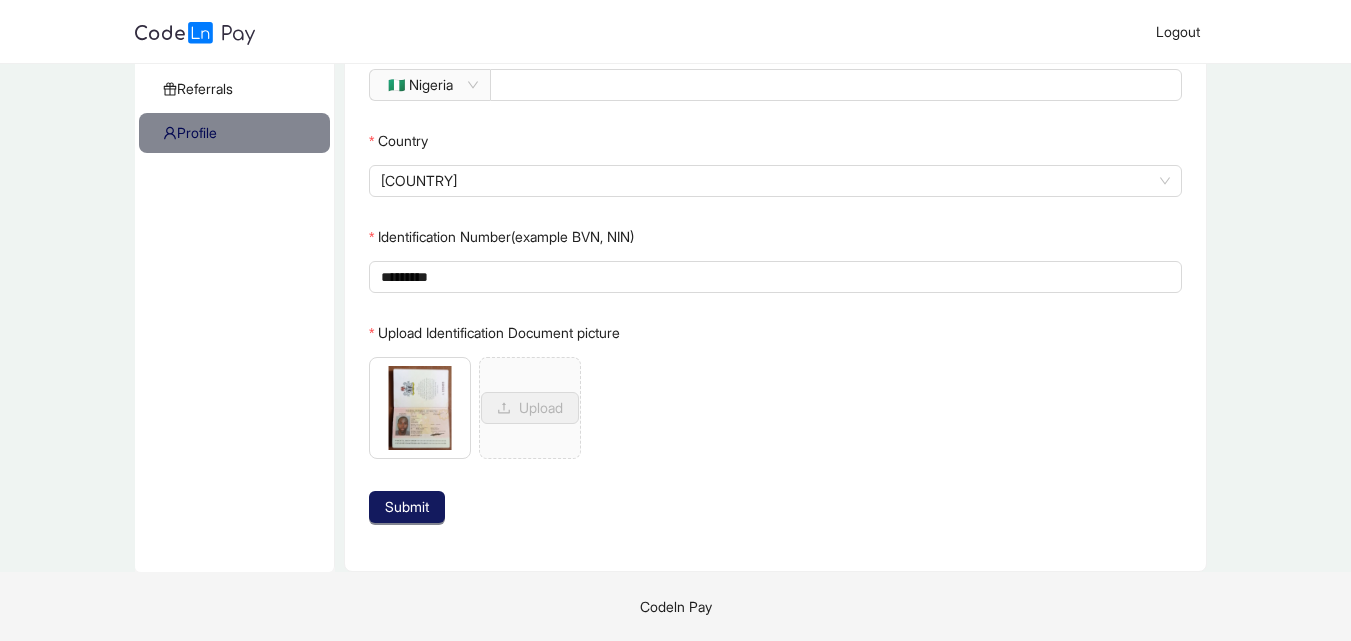 click on "Submit" 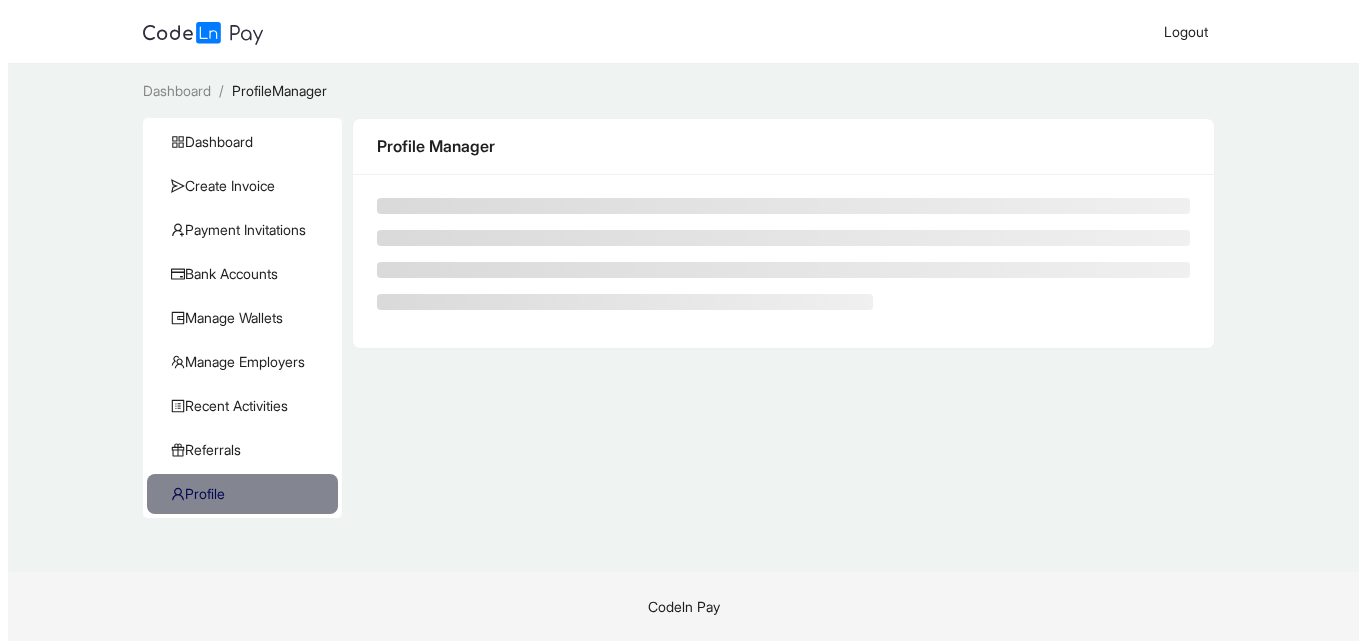 scroll, scrollTop: 0, scrollLeft: 0, axis: both 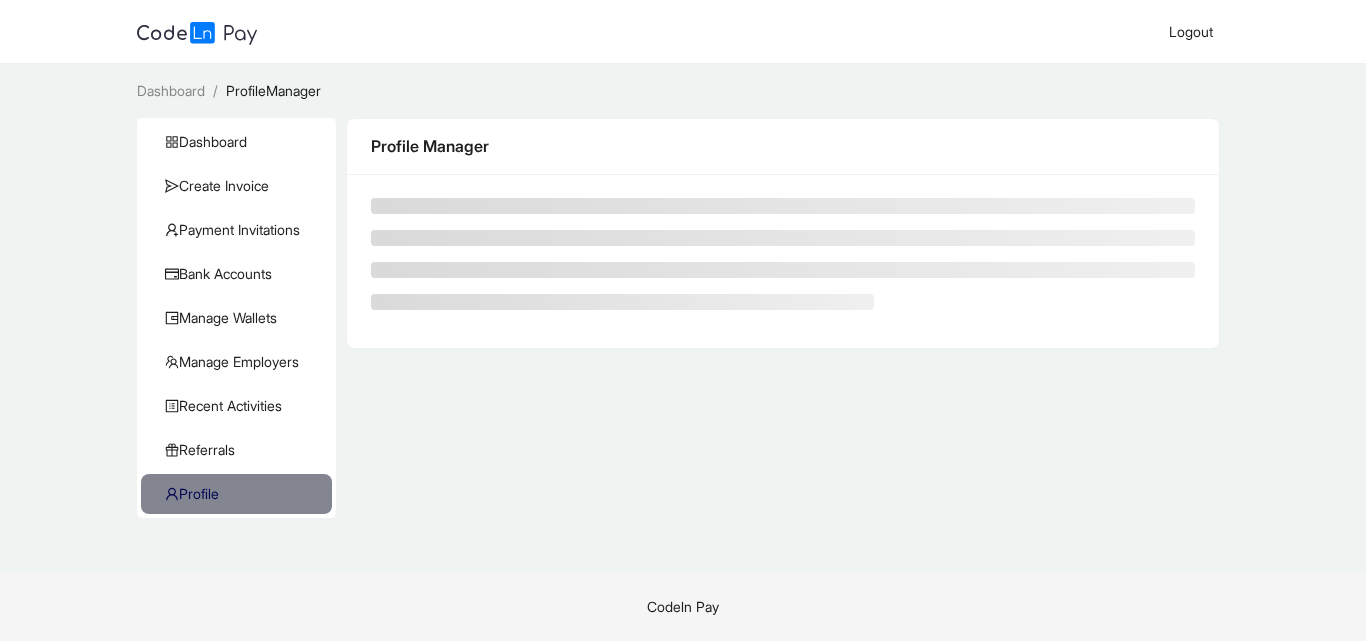 click on "Profile Manager" at bounding box center (783, 318) 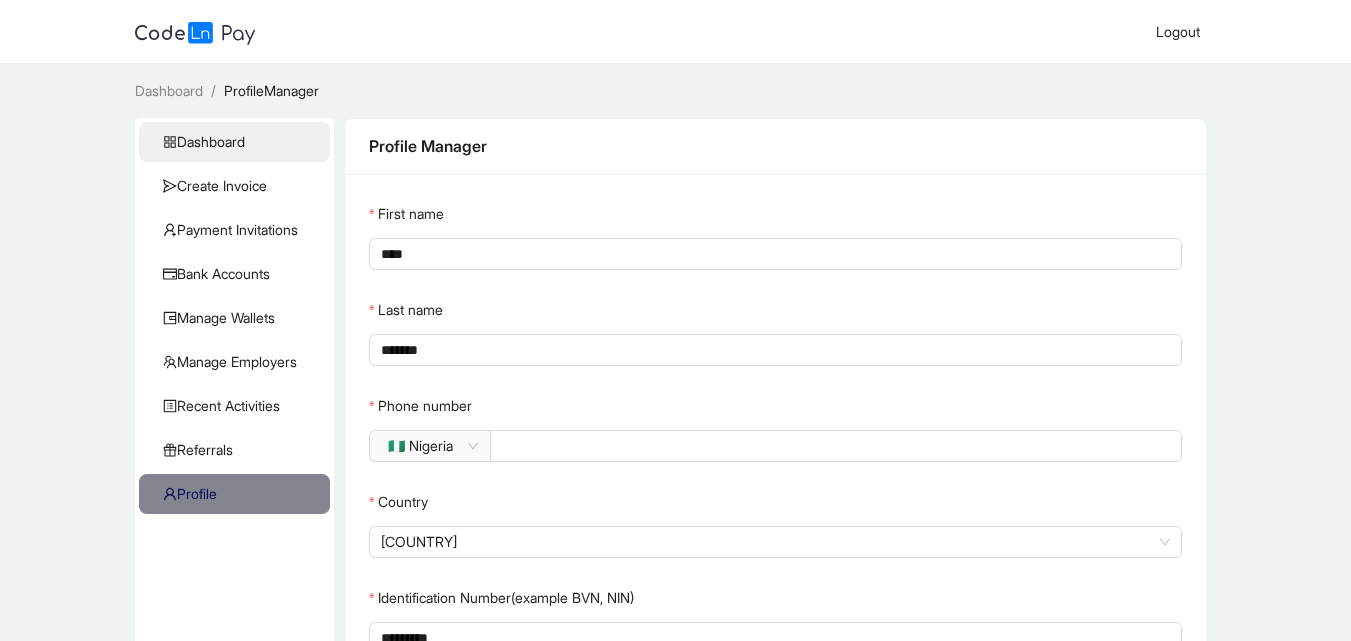 click on "Dashboard" 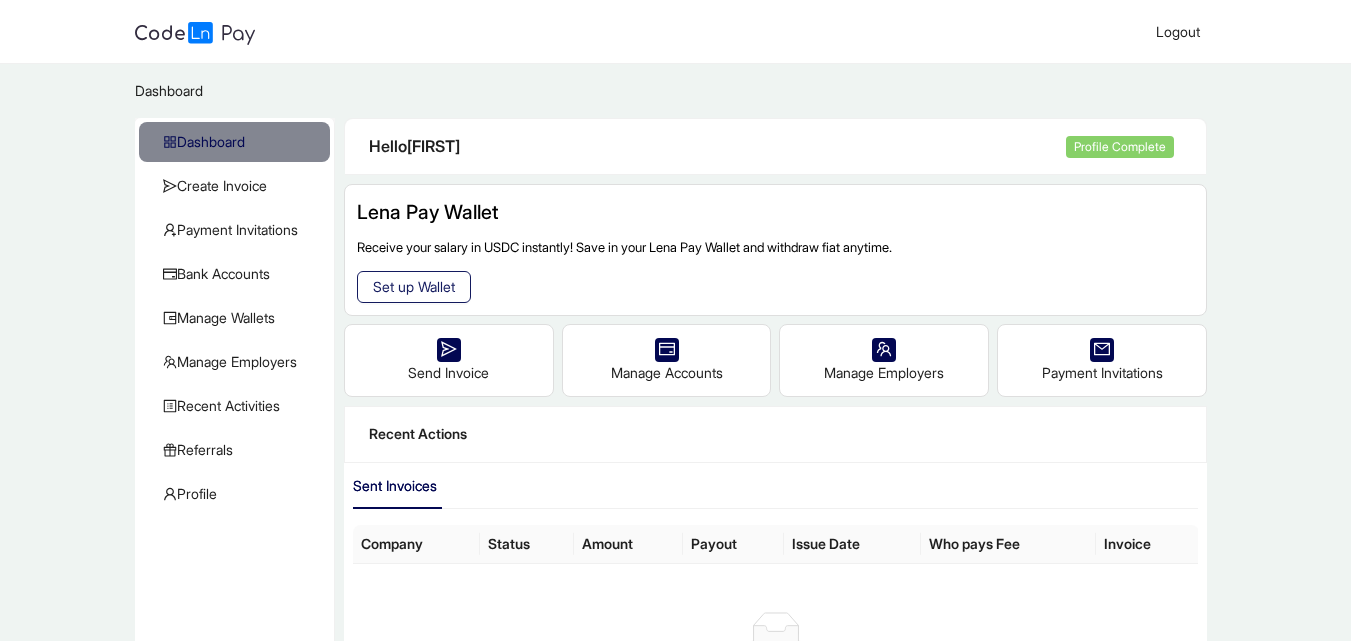 click on "Set up Wallet" 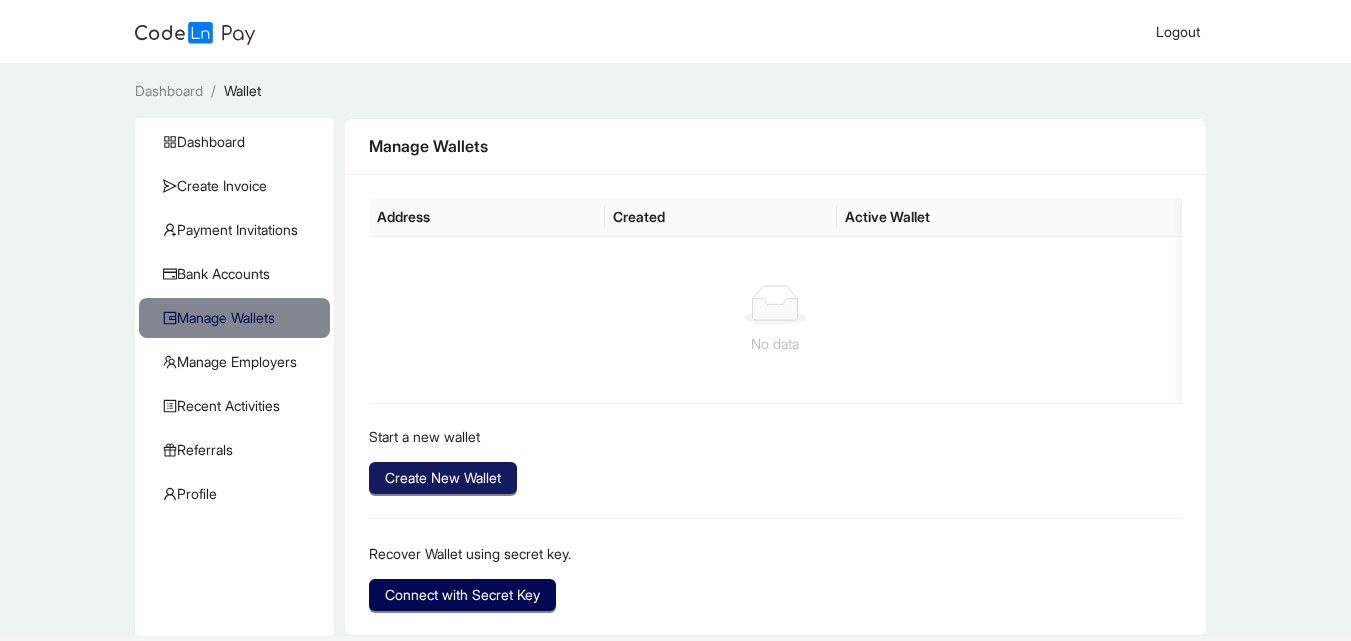 click on "Create New Wallet" 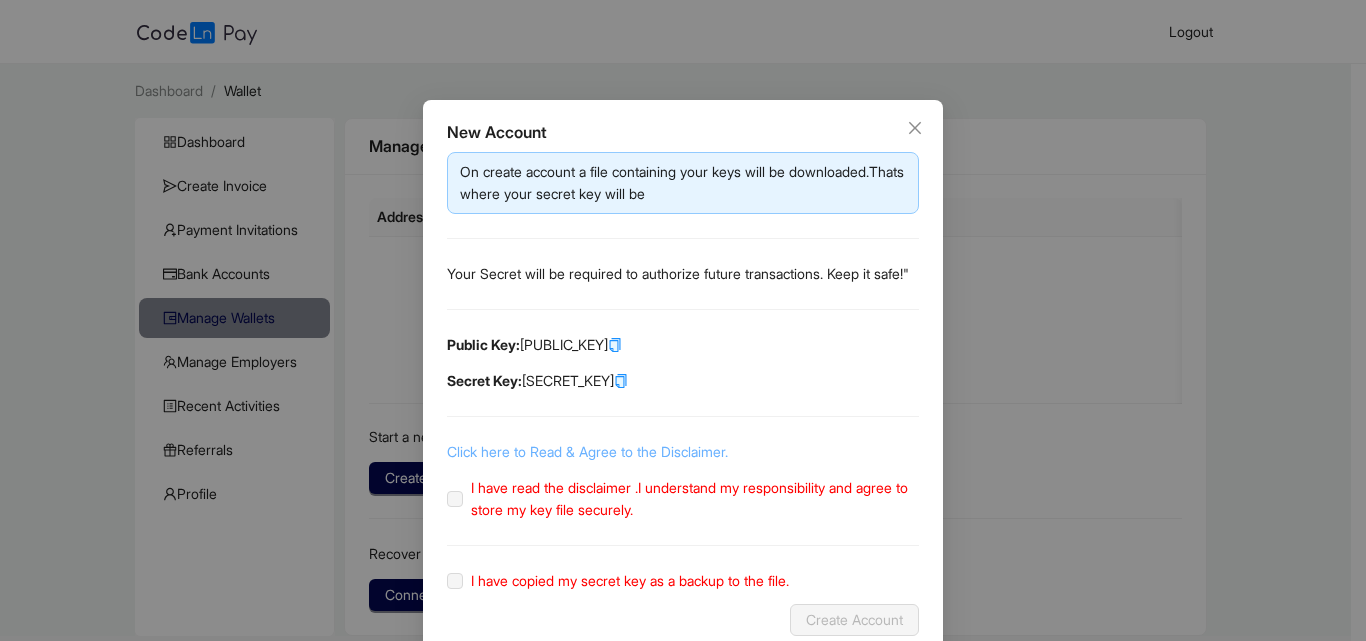 click on "Click here to Read & Agree to the Disclaimer." at bounding box center [587, 451] 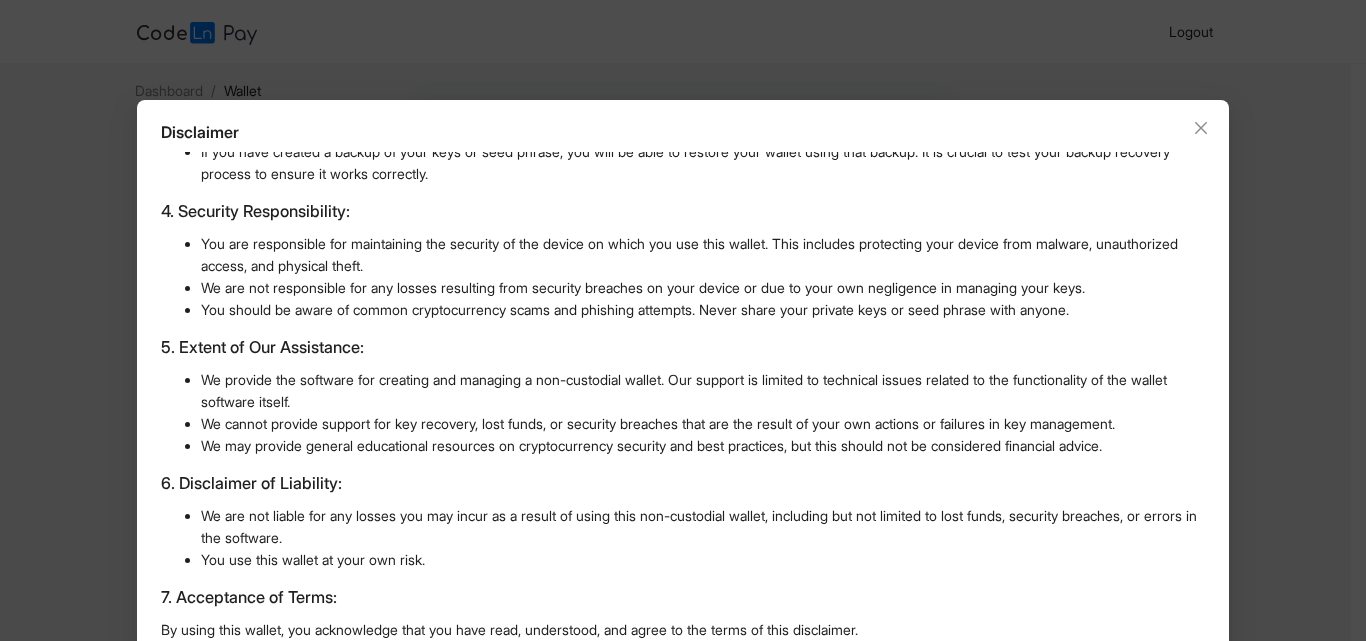 scroll, scrollTop: 487, scrollLeft: 0, axis: vertical 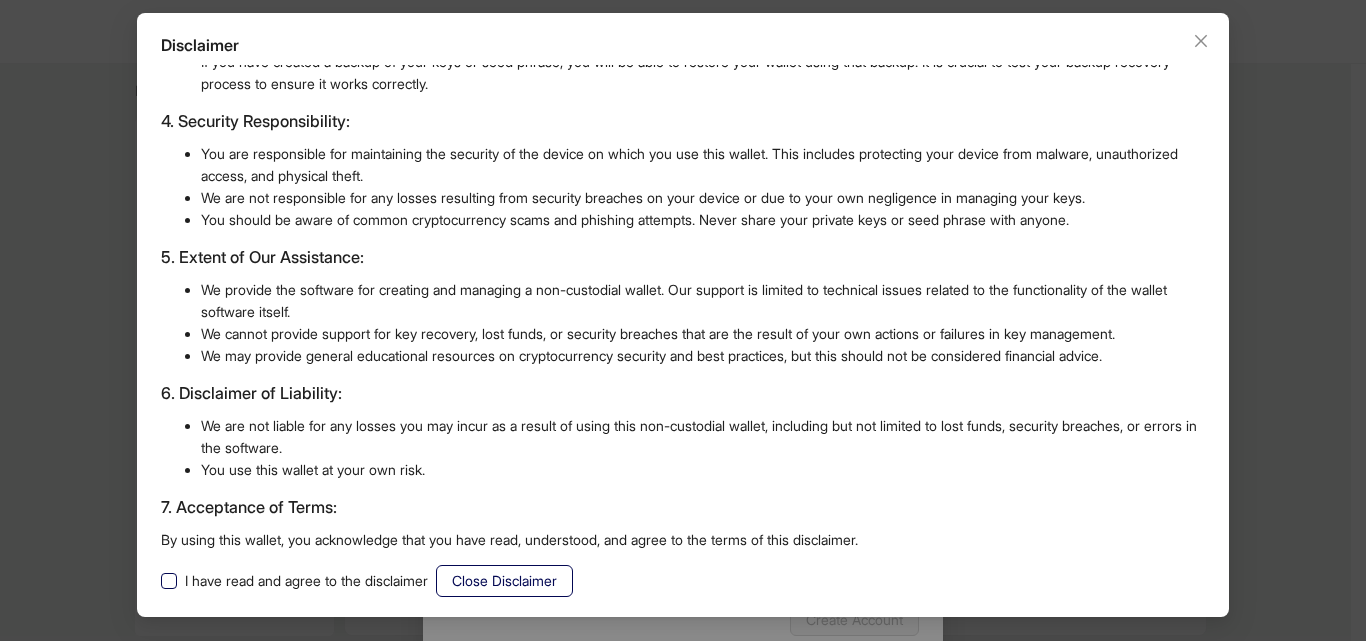 click on "I have read and agree to the disclaimer" at bounding box center (306, 581) 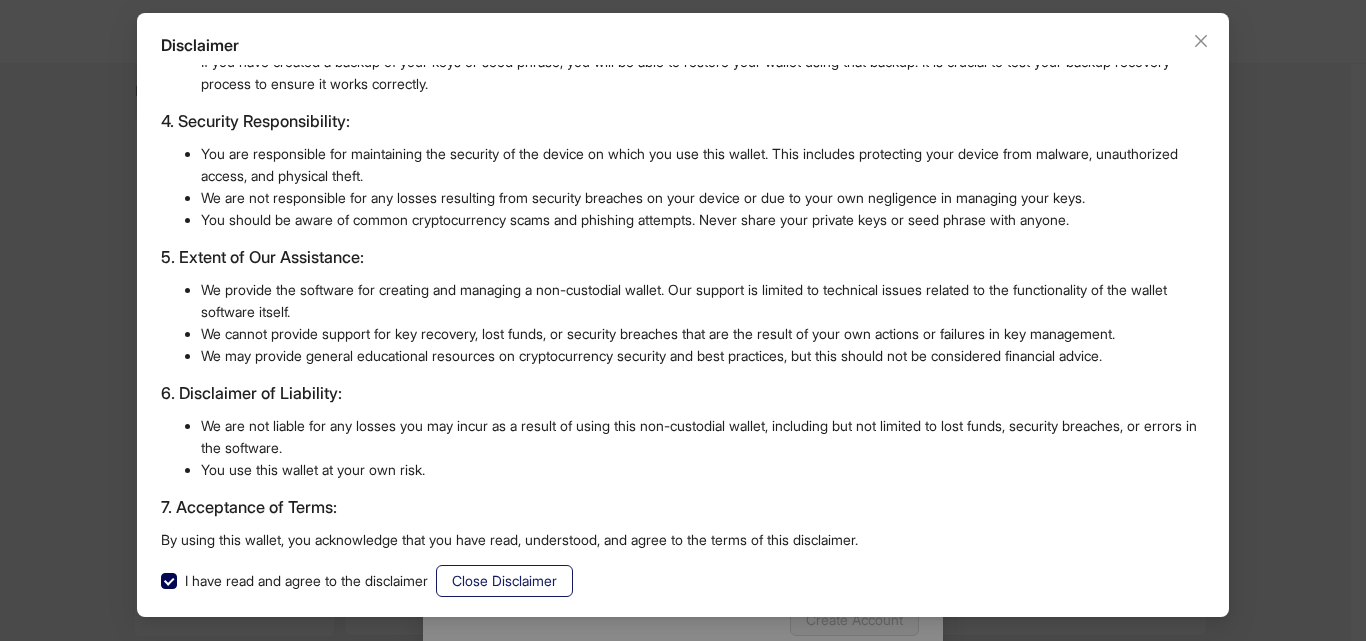 click on "Close Disclaimer" 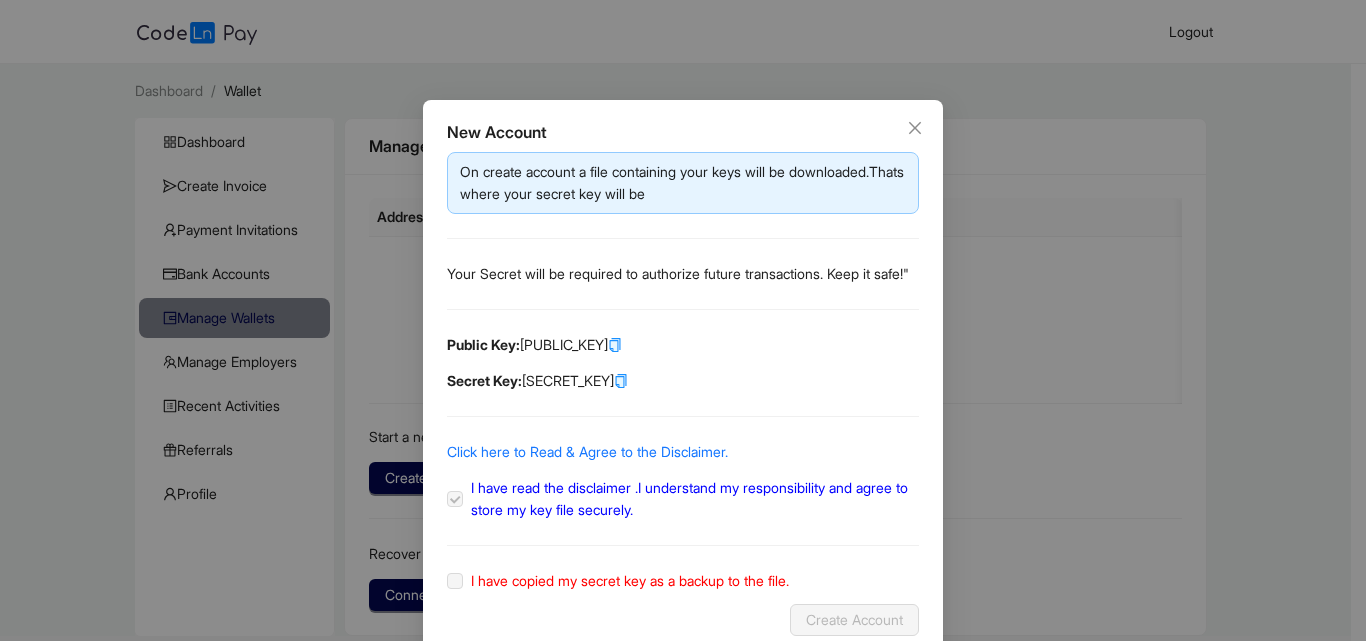 scroll, scrollTop: 0, scrollLeft: 0, axis: both 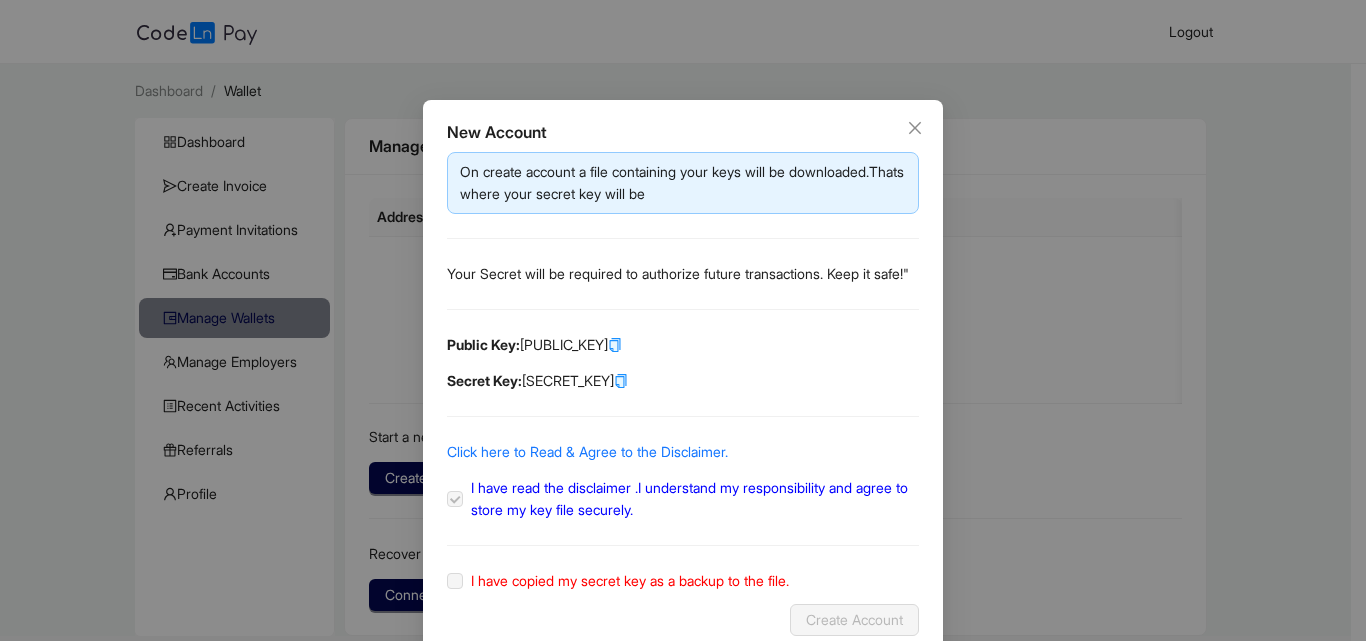 click 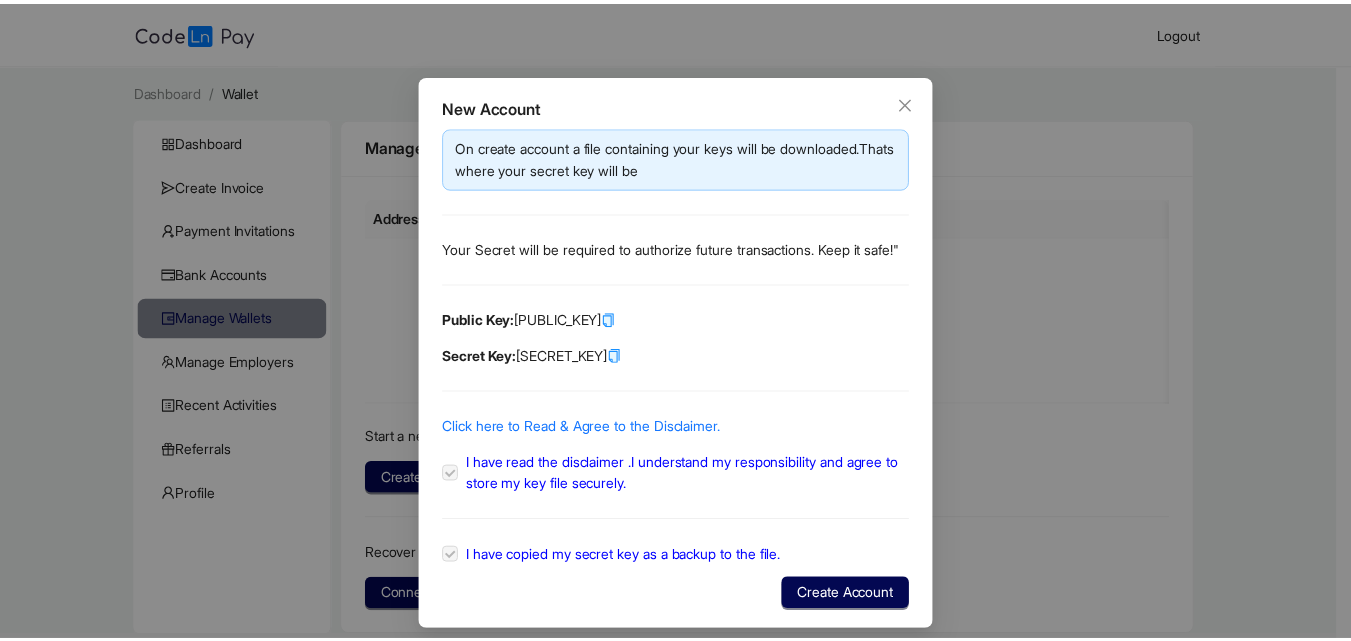 scroll, scrollTop: 61, scrollLeft: 0, axis: vertical 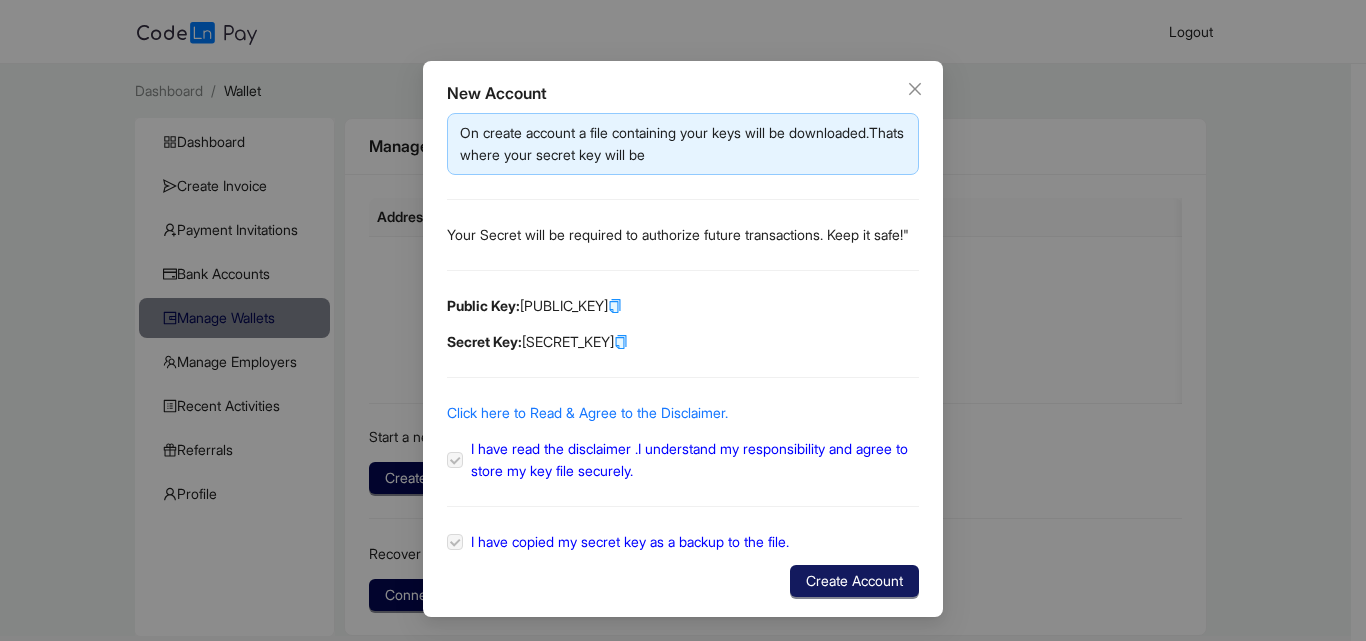 click on "Create Account" 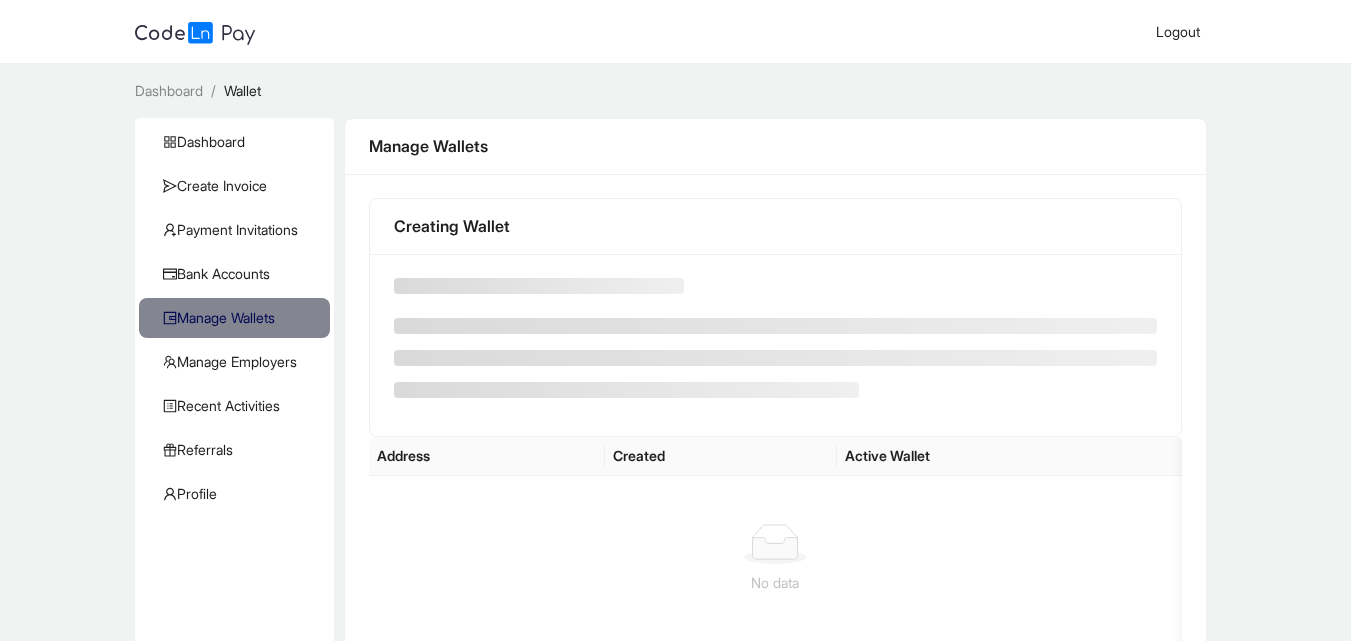 scroll, scrollTop: 0, scrollLeft: 0, axis: both 